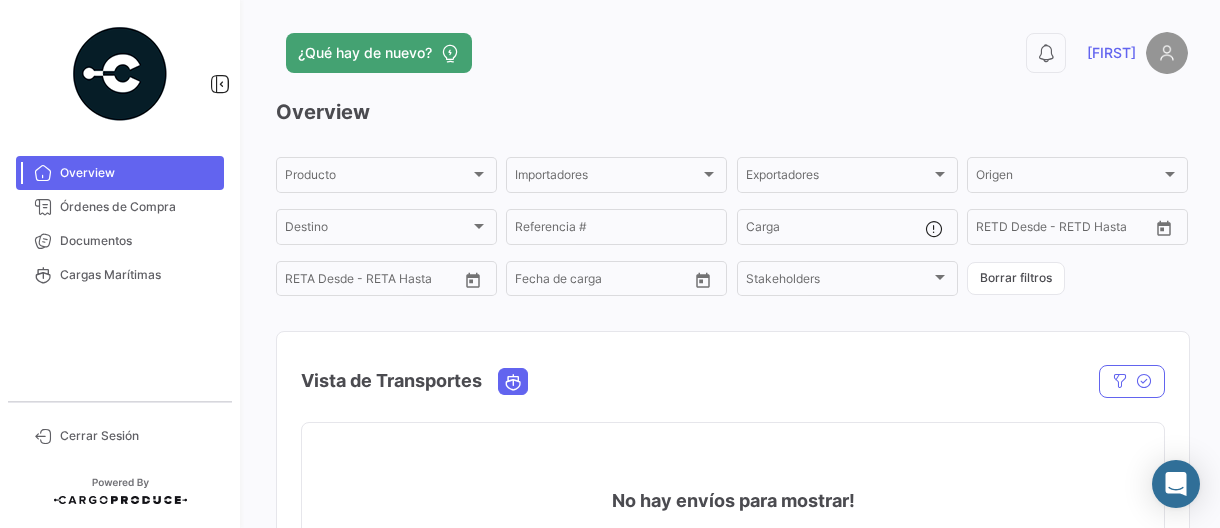 scroll, scrollTop: 0, scrollLeft: 0, axis: both 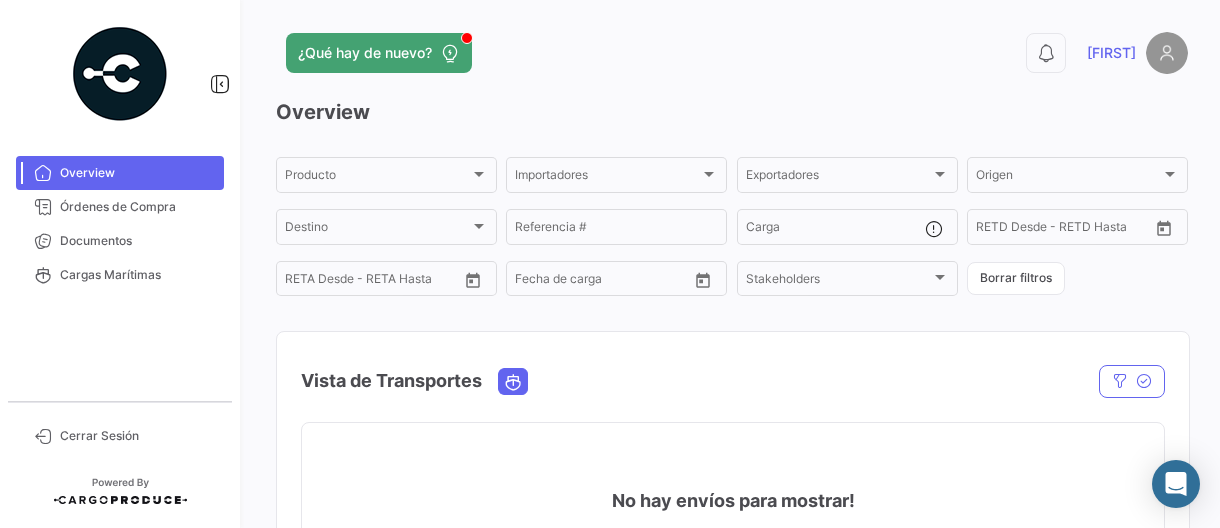 drag, startPoint x: 0, startPoint y: 0, endPoint x: 603, endPoint y: 429, distance: 740.0338 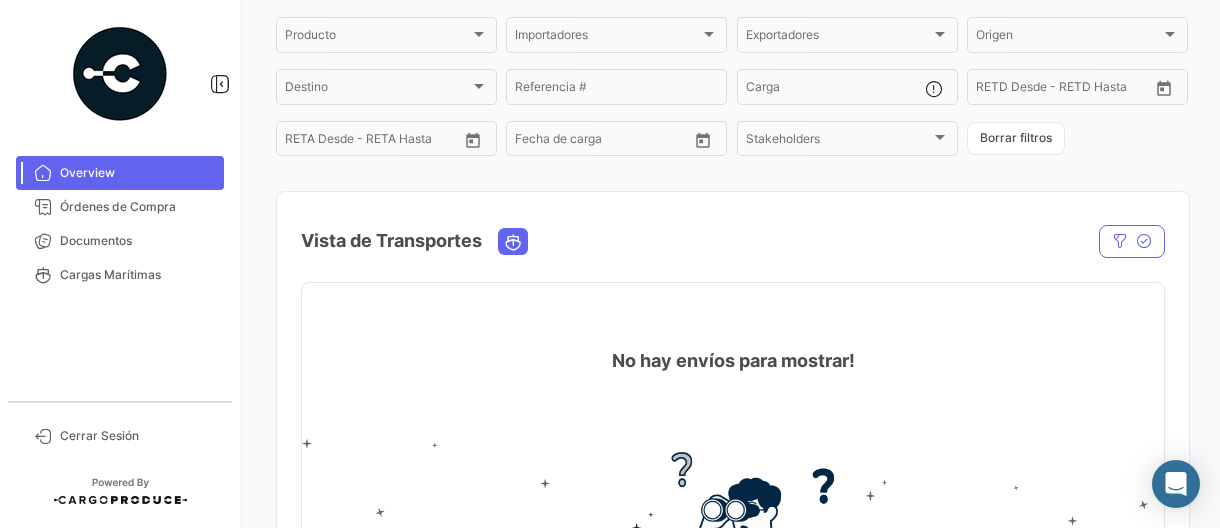 scroll, scrollTop: 200, scrollLeft: 0, axis: vertical 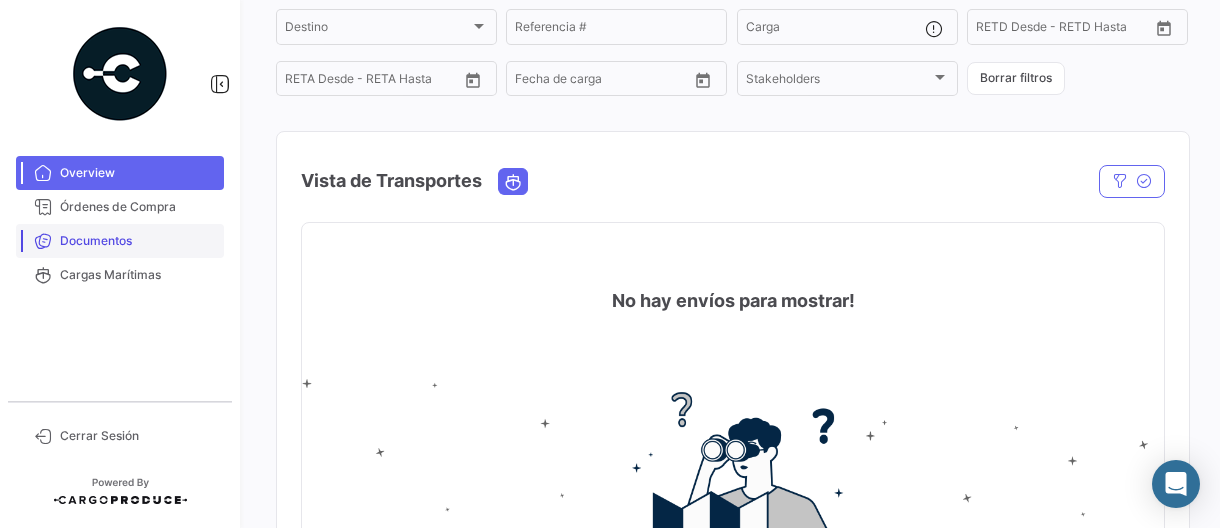 click on "Documentos" at bounding box center (138, 241) 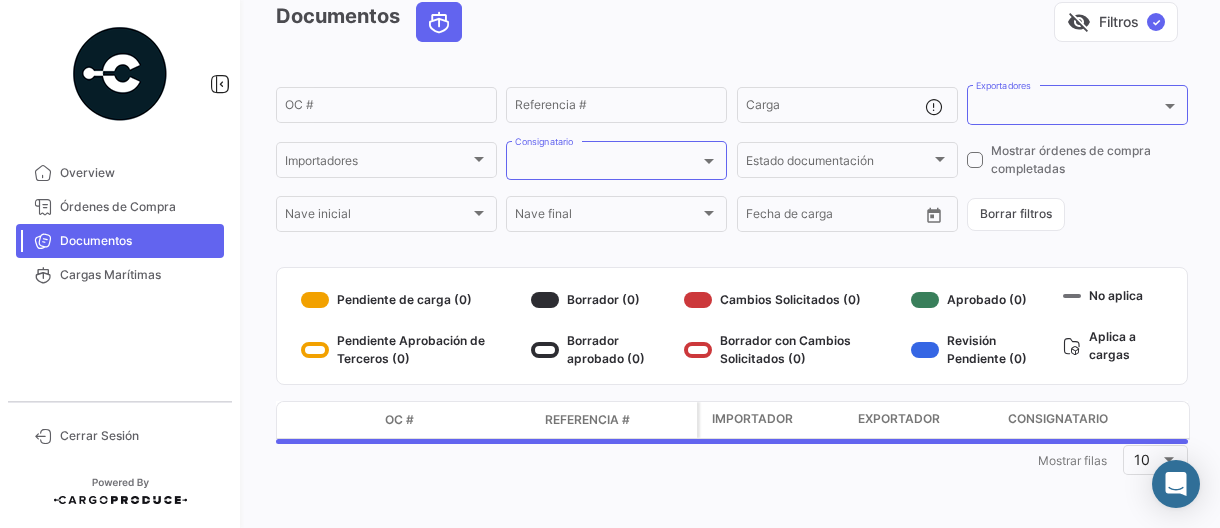 scroll, scrollTop: 0, scrollLeft: 0, axis: both 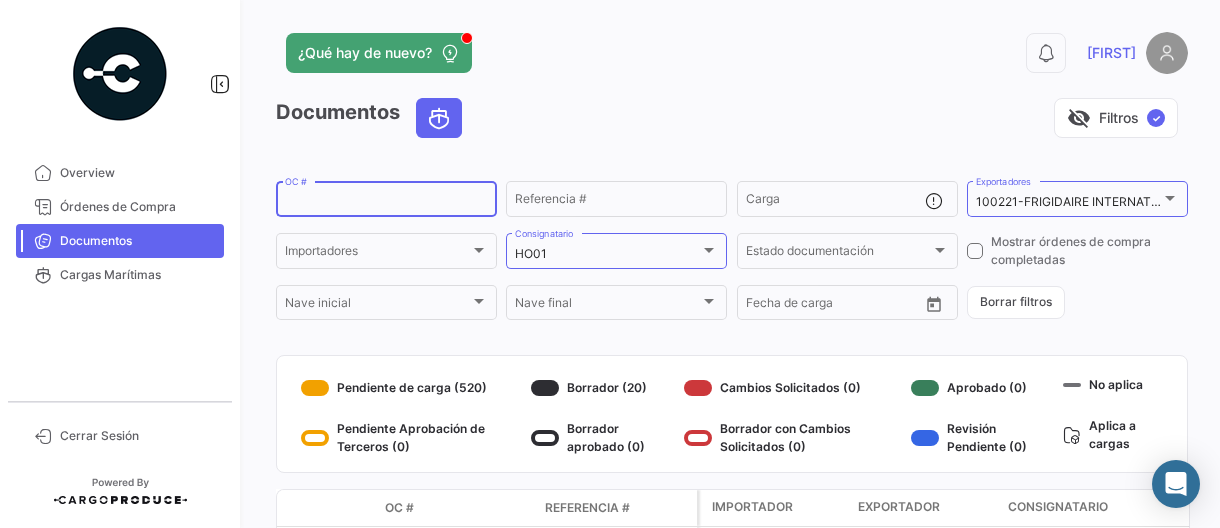 click on "OC #" at bounding box center (386, 202) 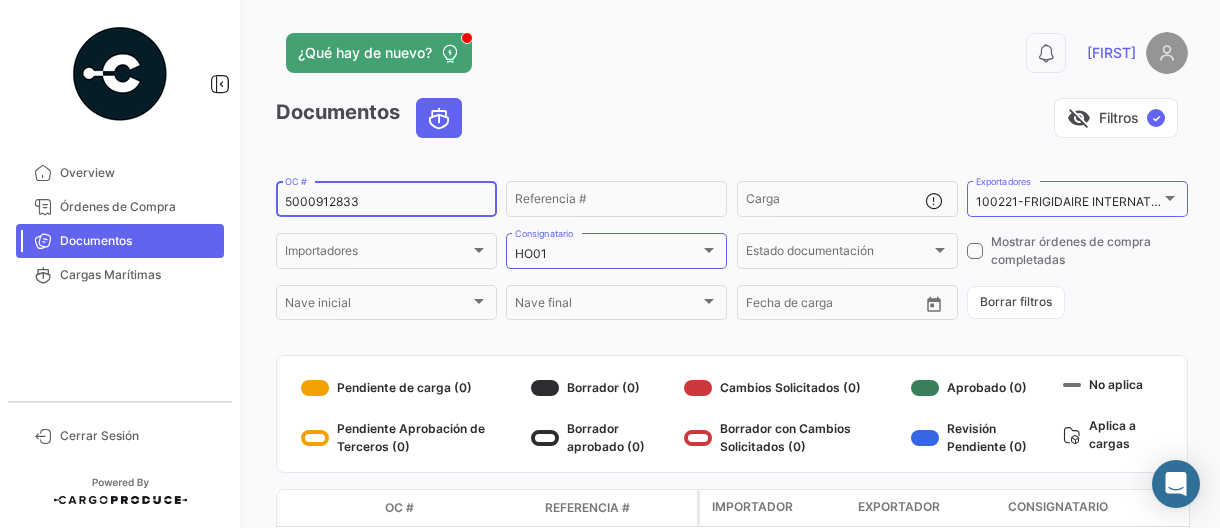 type on "5000912833" 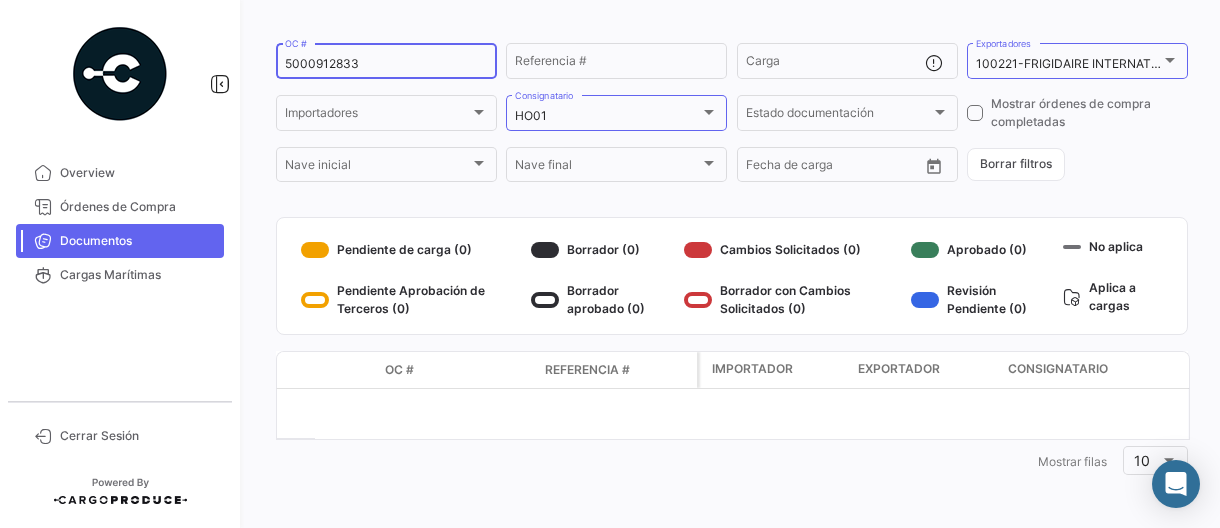 scroll, scrollTop: 138, scrollLeft: 0, axis: vertical 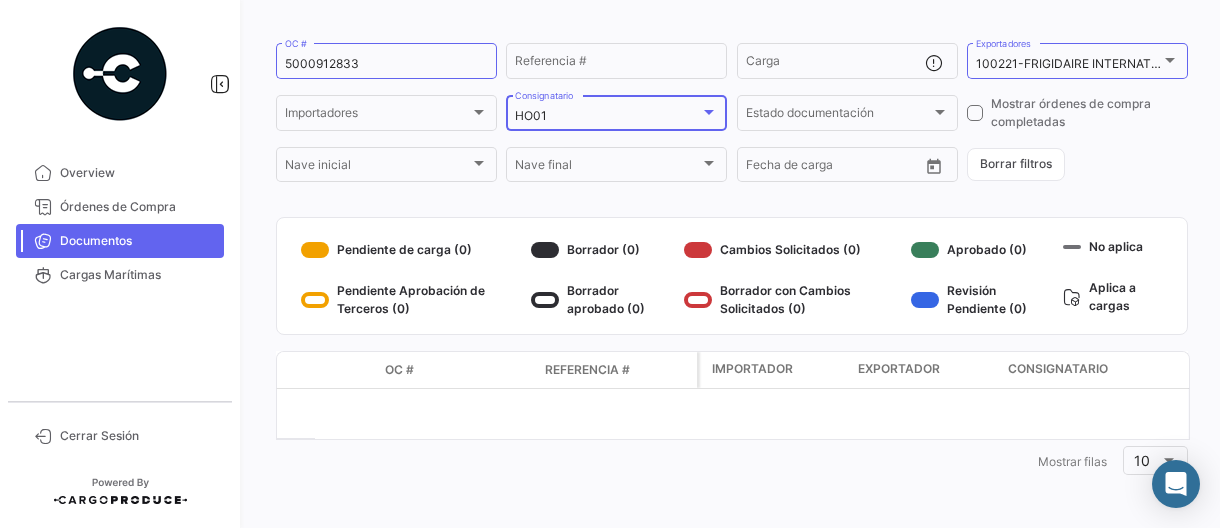 click on "HO01" at bounding box center [607, 116] 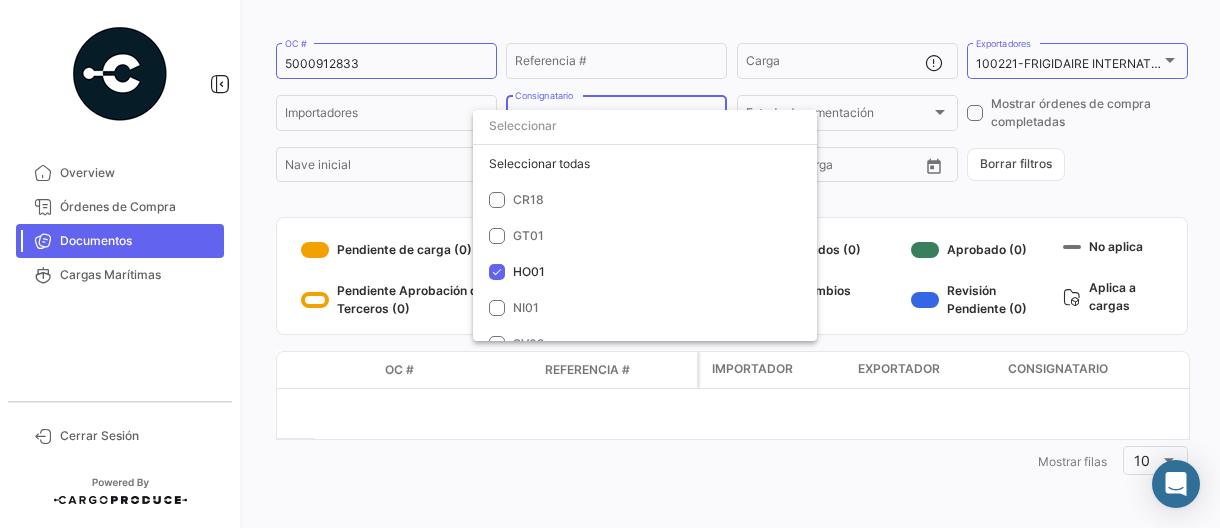 scroll, scrollTop: 20, scrollLeft: 0, axis: vertical 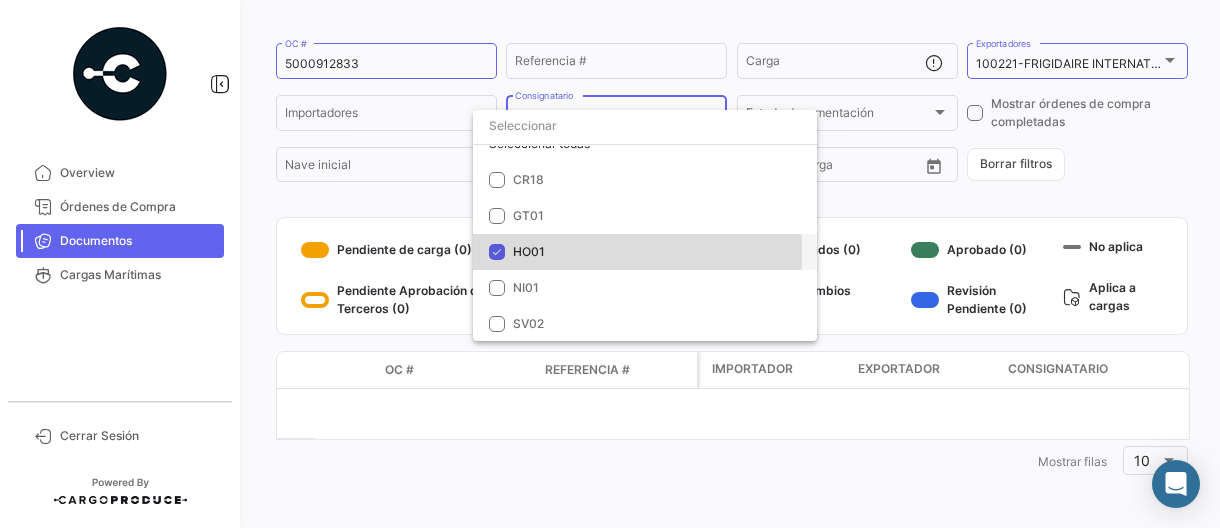 click at bounding box center (497, 252) 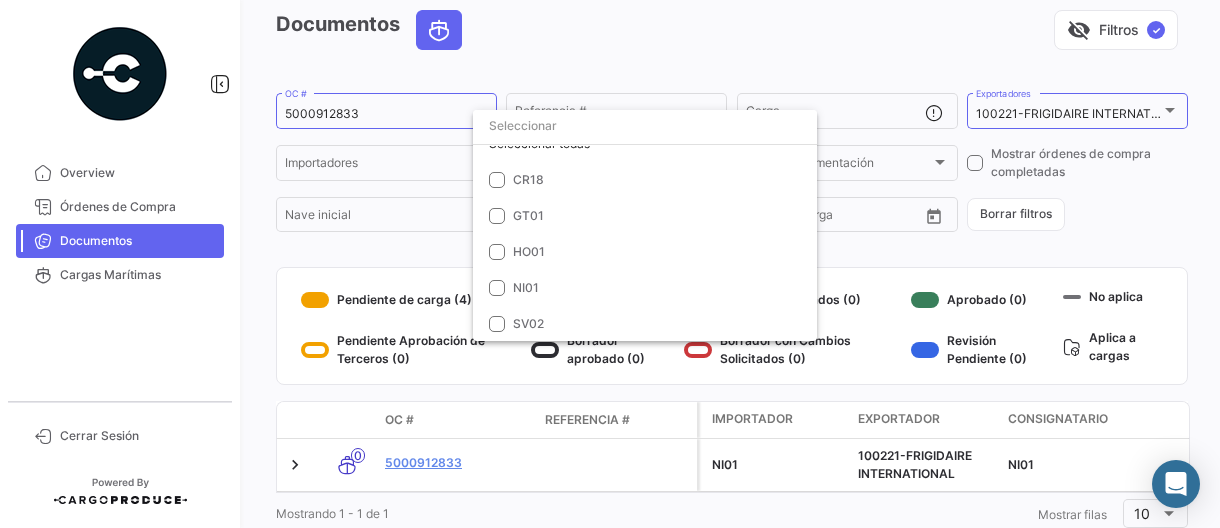 scroll, scrollTop: 138, scrollLeft: 0, axis: vertical 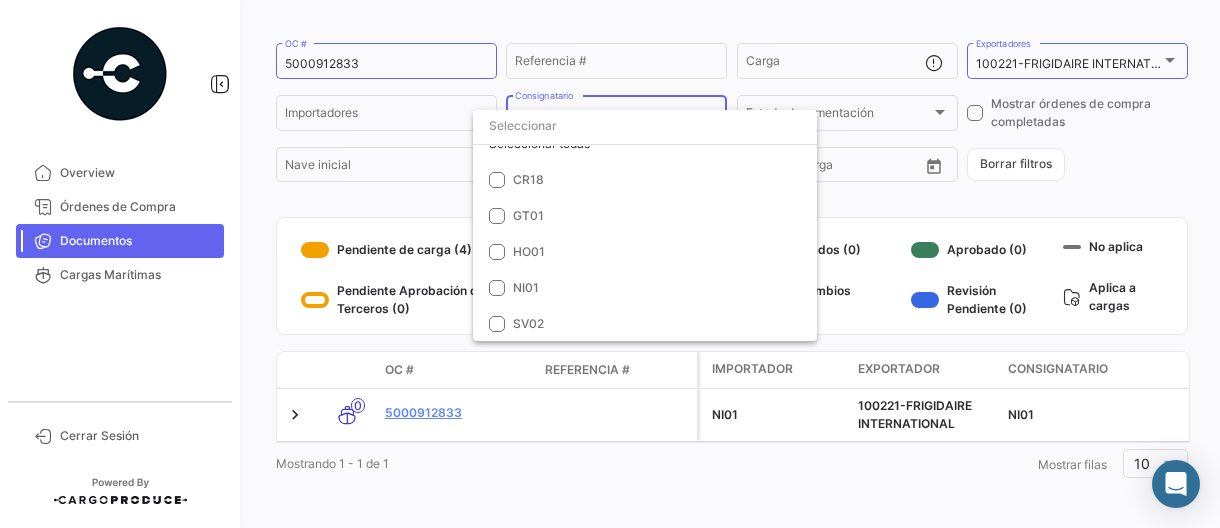 click at bounding box center (610, 264) 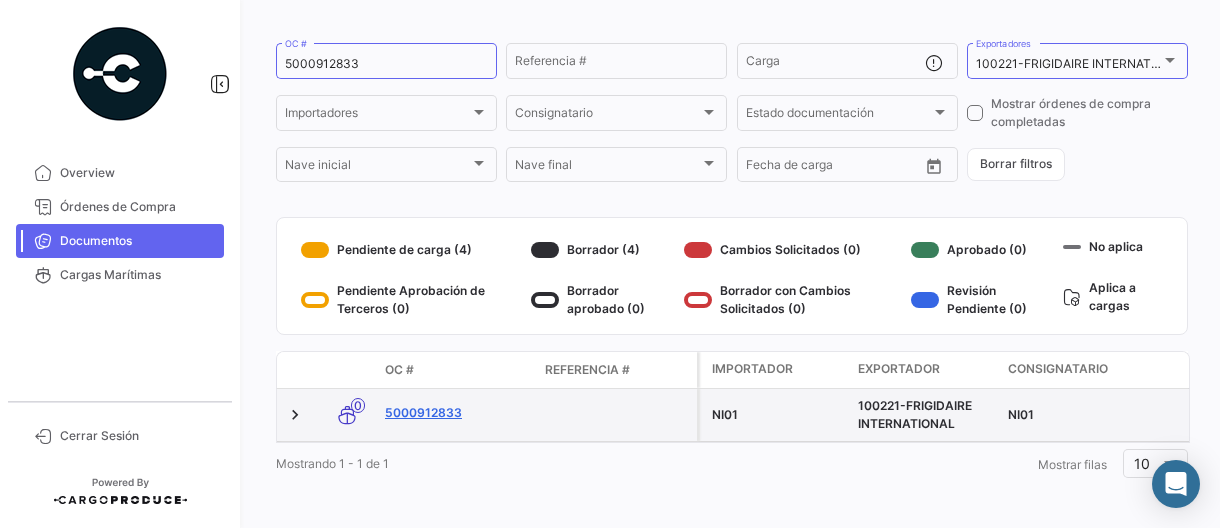 click on "5000912833" 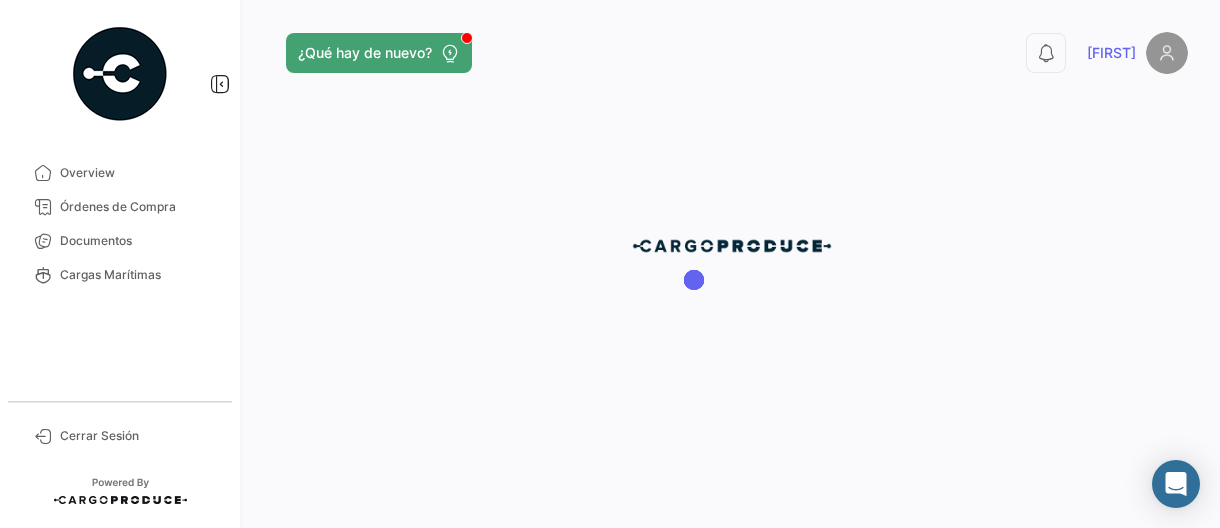 scroll, scrollTop: 0, scrollLeft: 0, axis: both 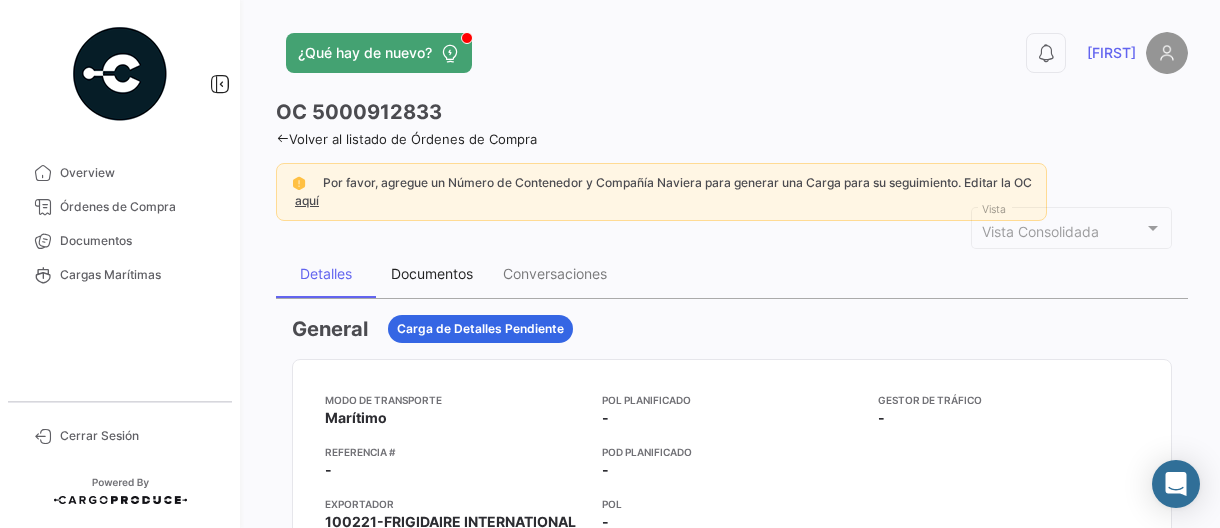 click on "Documentos" at bounding box center [432, 273] 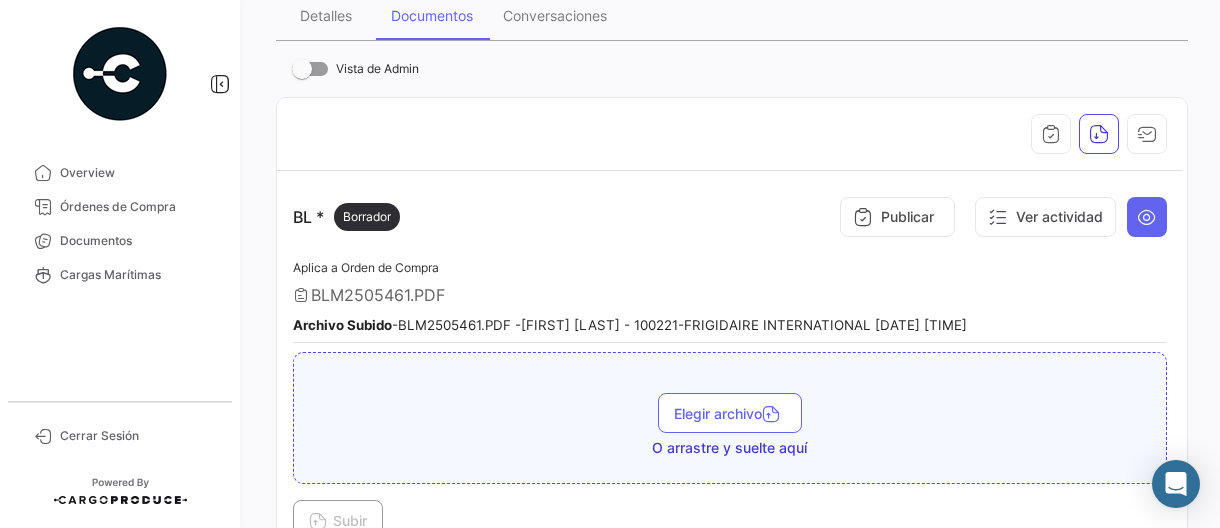 scroll, scrollTop: 300, scrollLeft: 0, axis: vertical 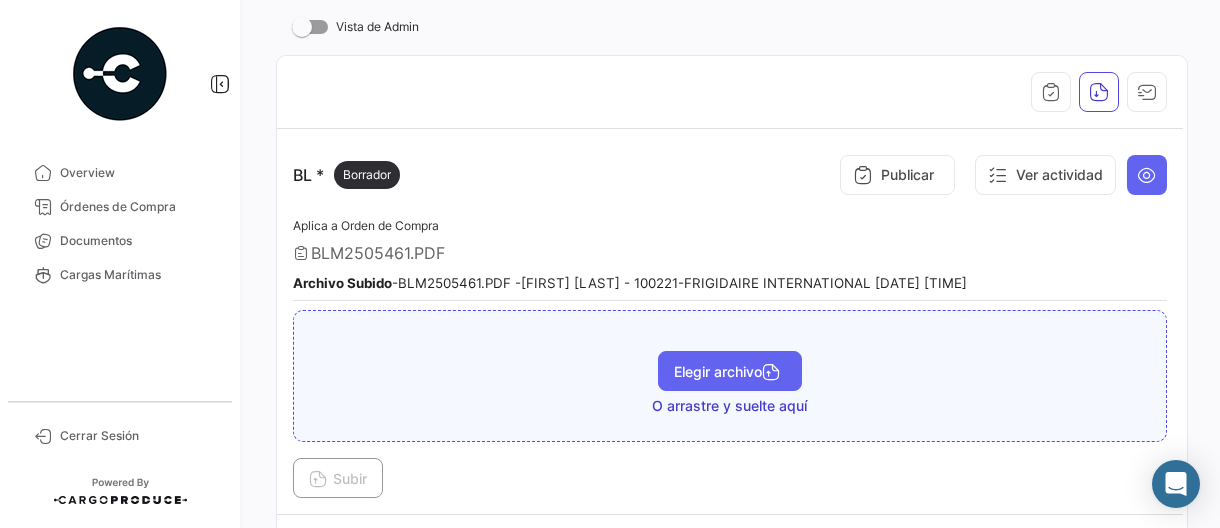 click on "Elegir archivo" at bounding box center (730, 371) 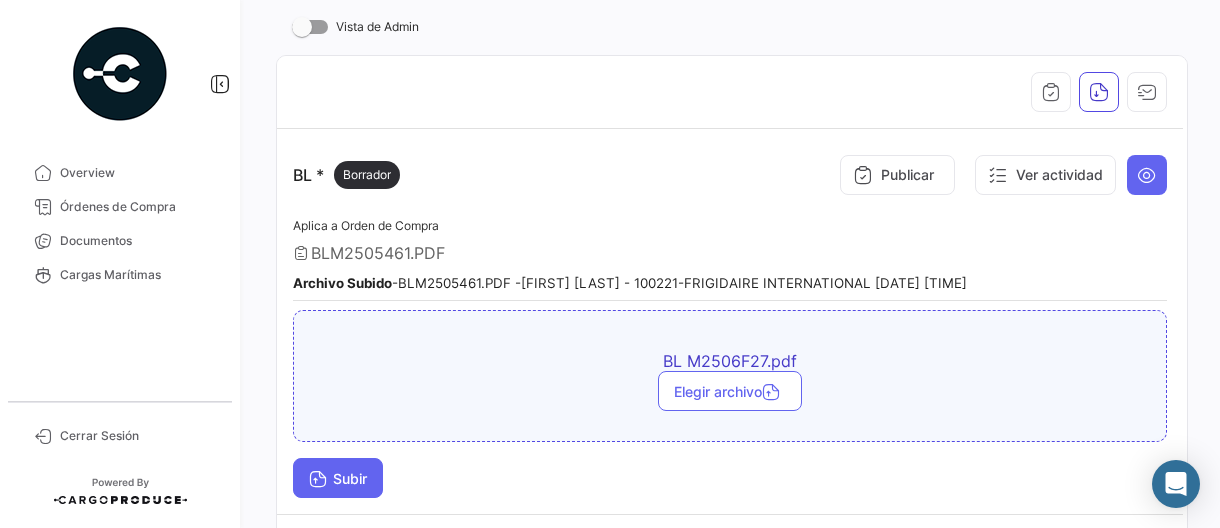 click on "Subir" at bounding box center (338, 478) 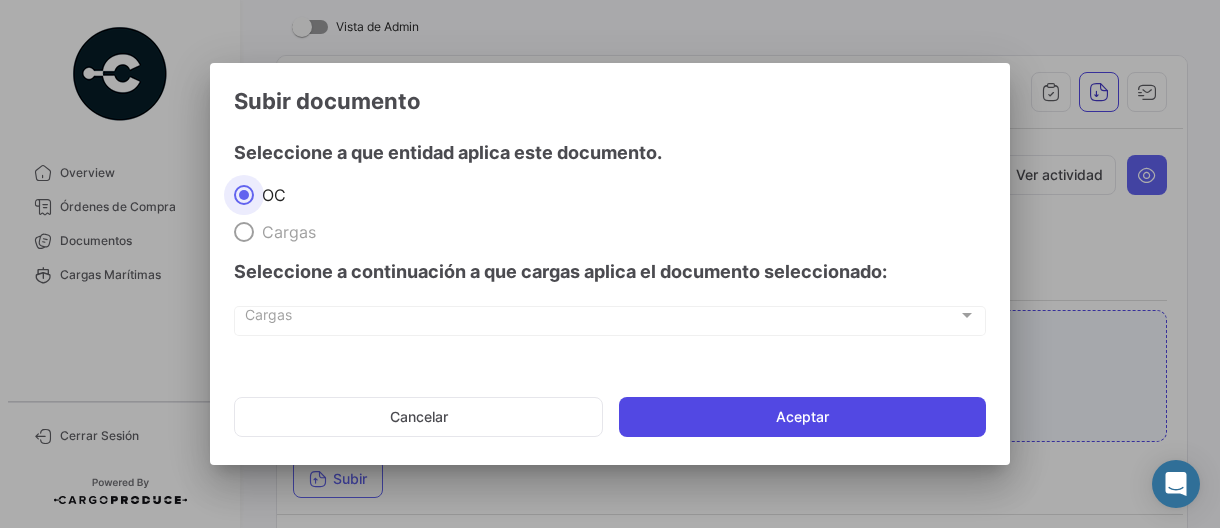 click on "Aceptar" 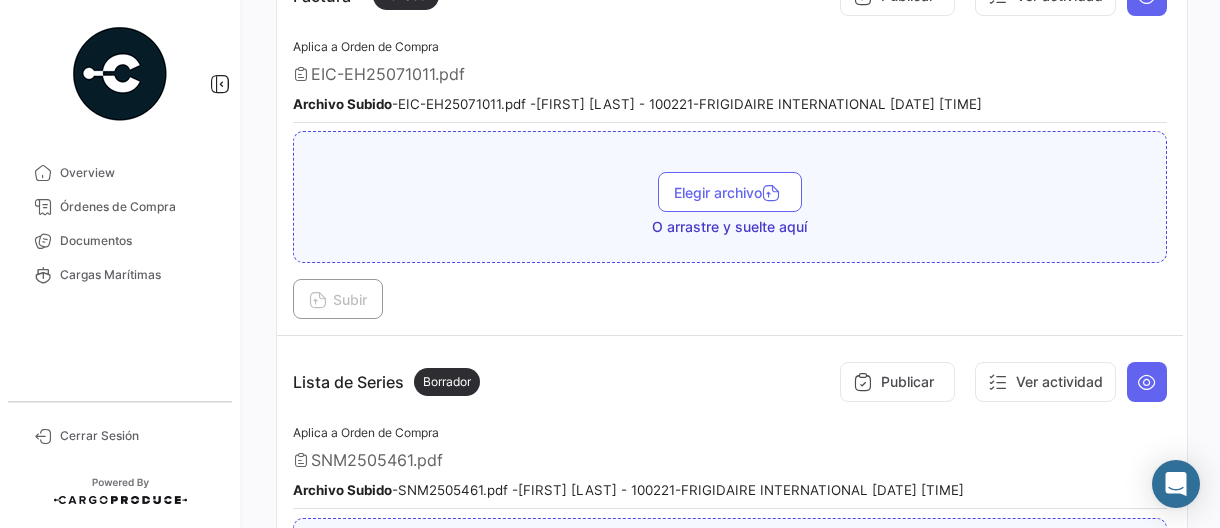 scroll, scrollTop: 1200, scrollLeft: 0, axis: vertical 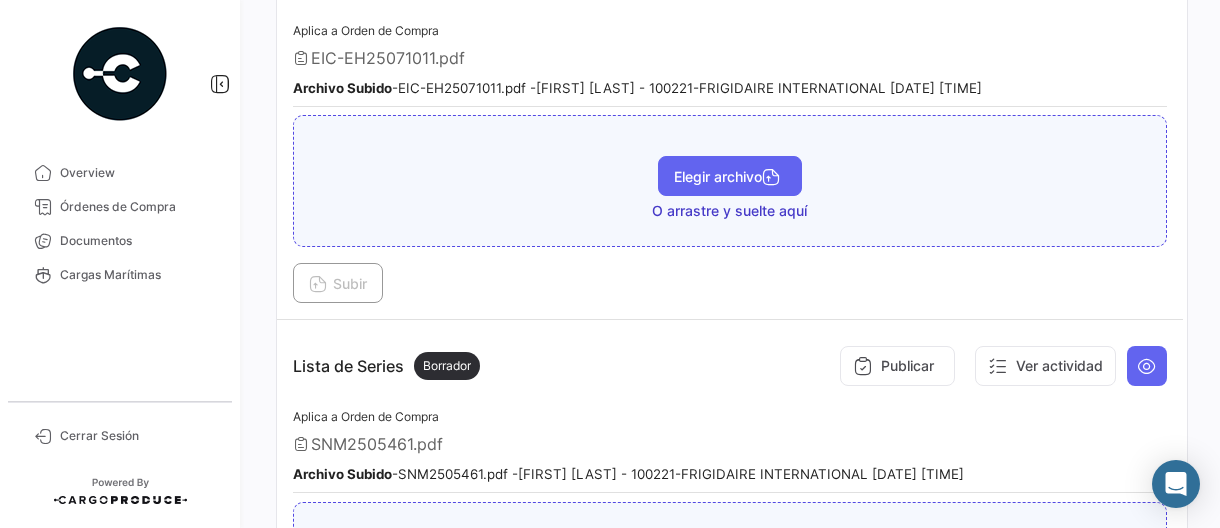 click on "Elegir archivo" at bounding box center [730, 176] 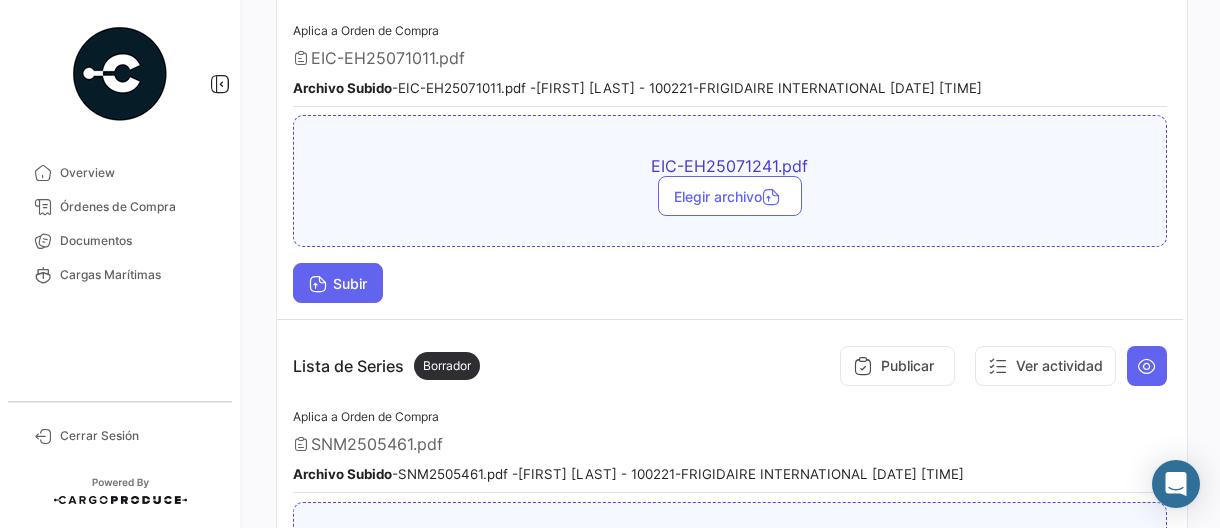 click on "Subir" at bounding box center (338, 283) 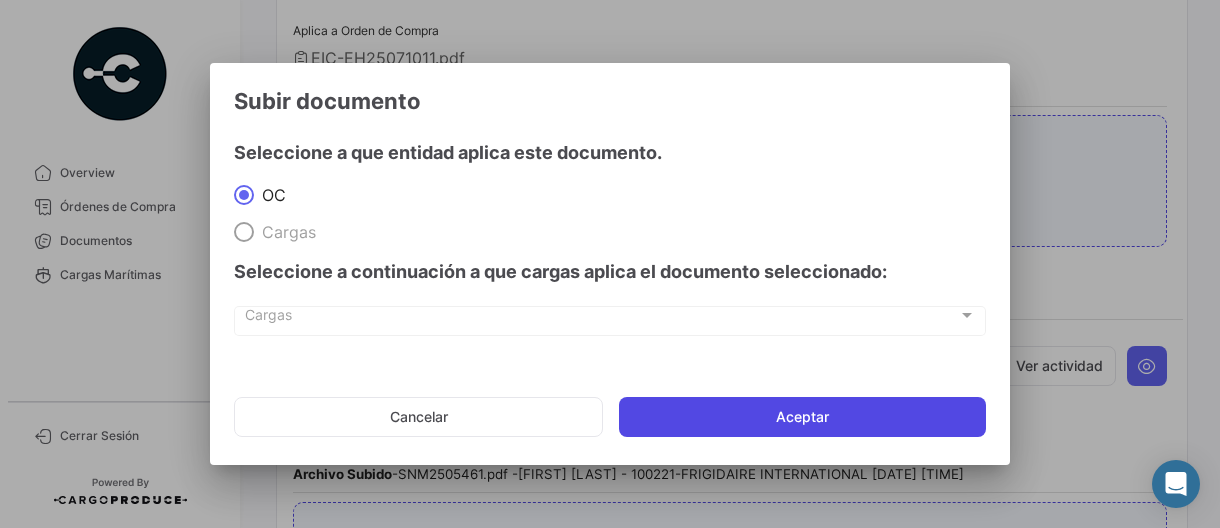 click on "Aceptar" 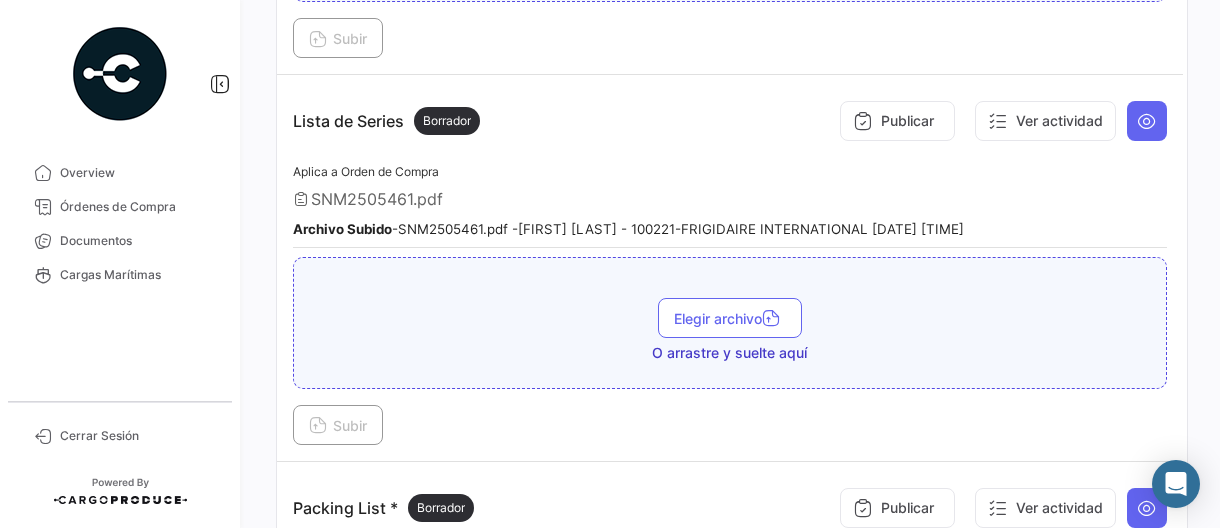 scroll, scrollTop: 1500, scrollLeft: 0, axis: vertical 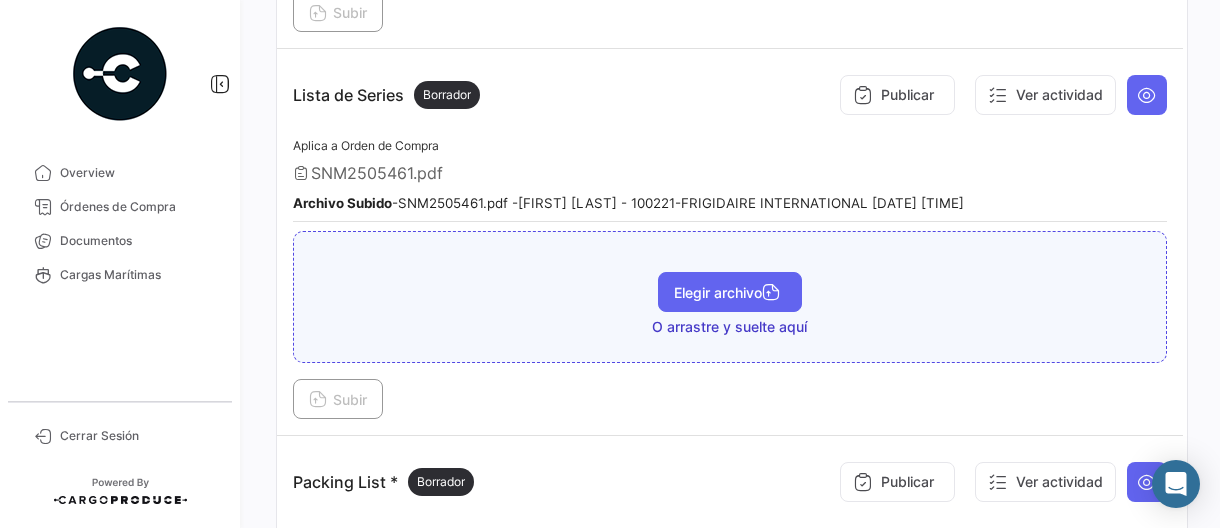 click on "Elegir archivo" at bounding box center (730, 292) 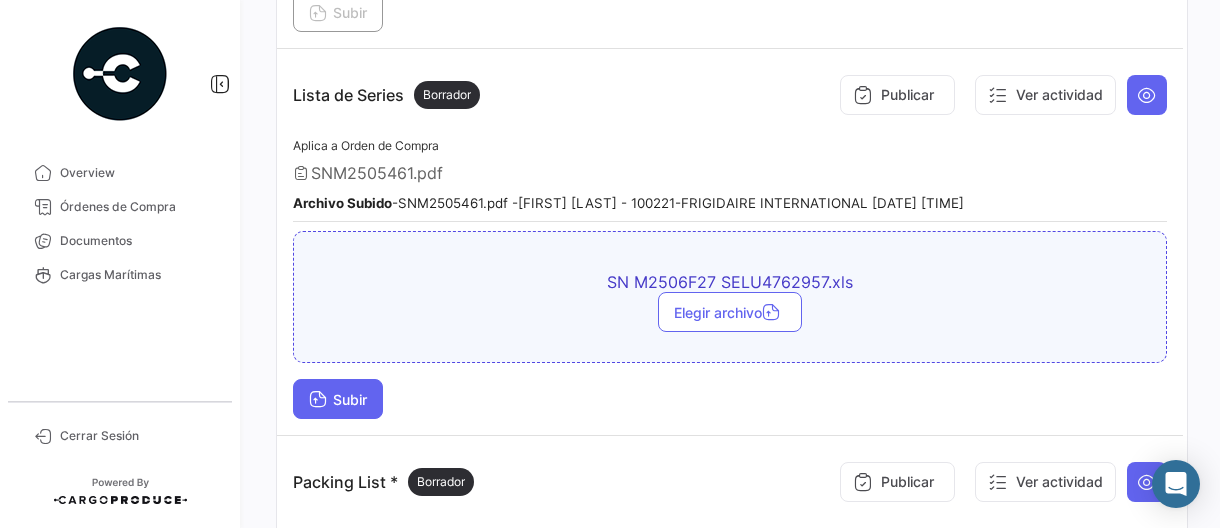 click on "Subir" at bounding box center [338, 399] 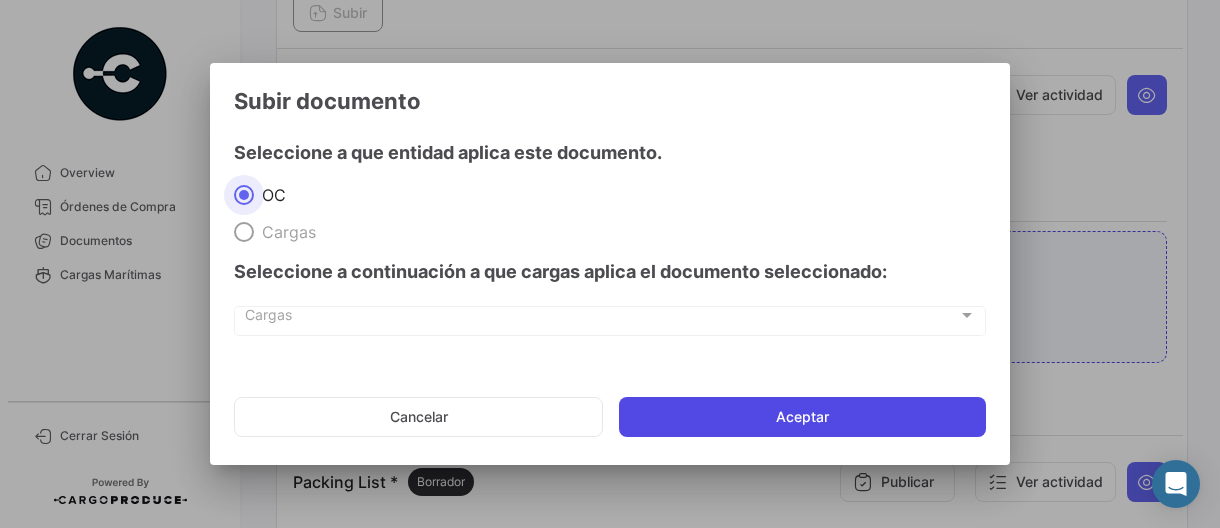 click on "Aceptar" 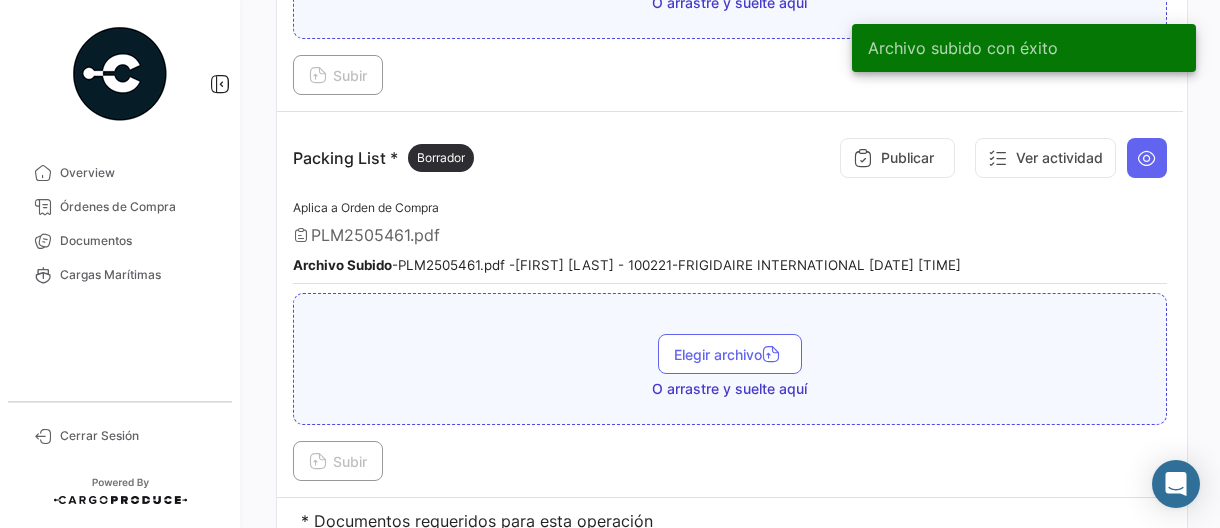 scroll, scrollTop: 1928, scrollLeft: 0, axis: vertical 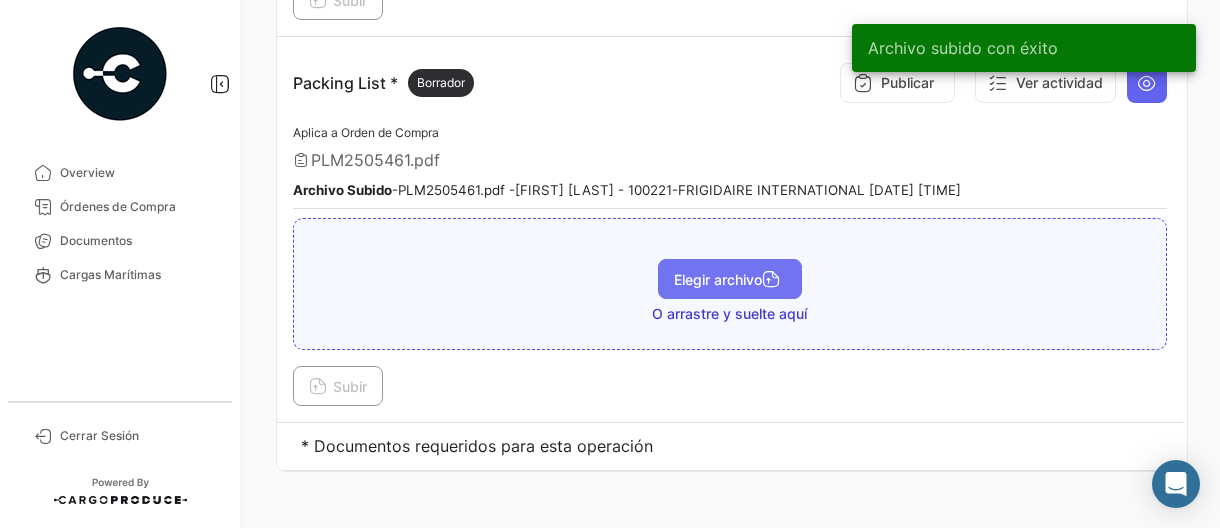click on "Elegir archivo" at bounding box center (730, 279) 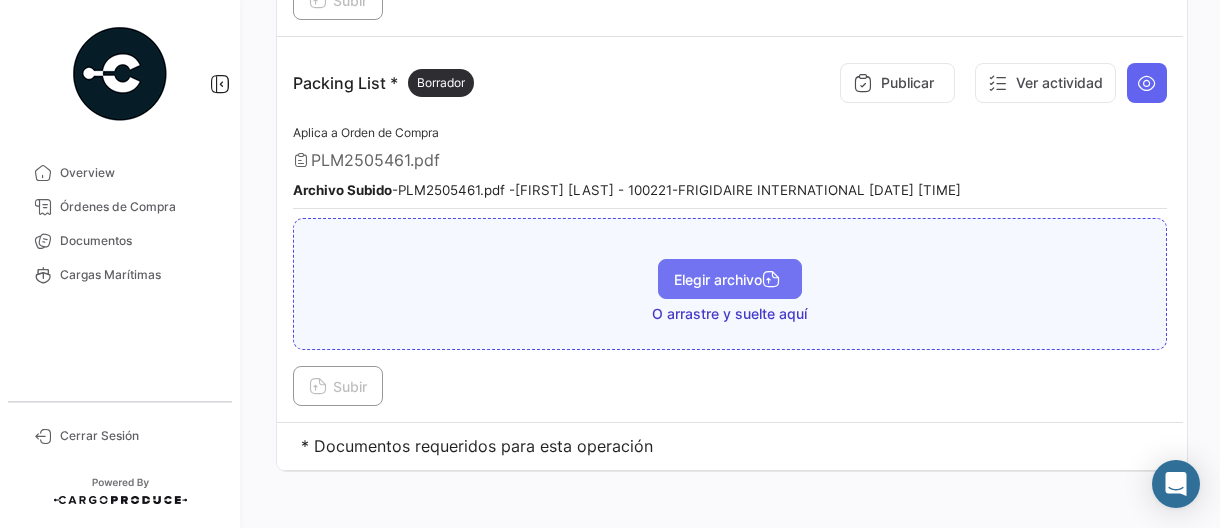click on "Elegir archivo" at bounding box center [730, 279] 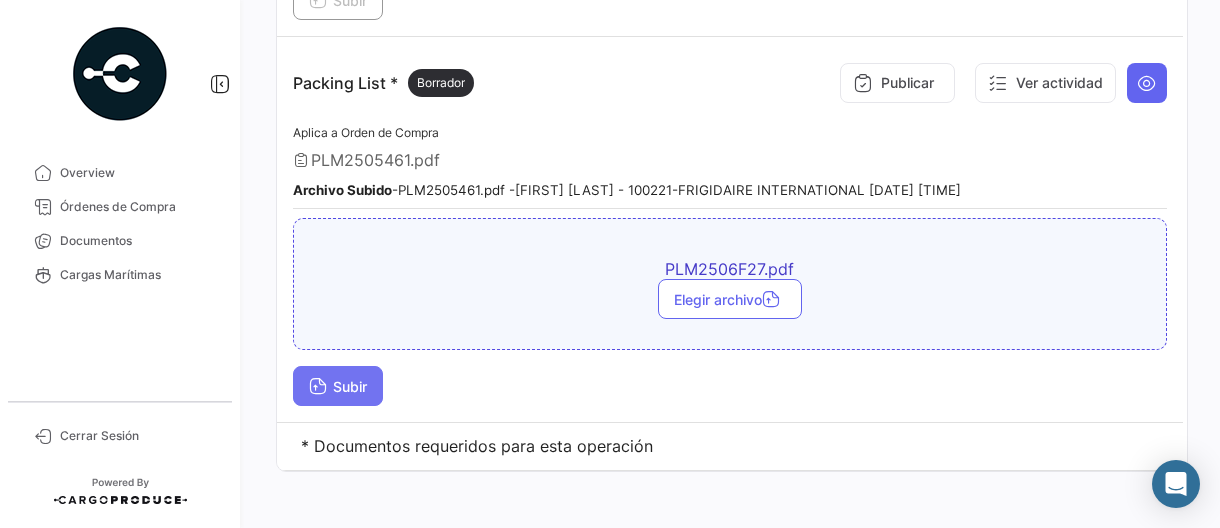 click on "Subir" at bounding box center (338, 386) 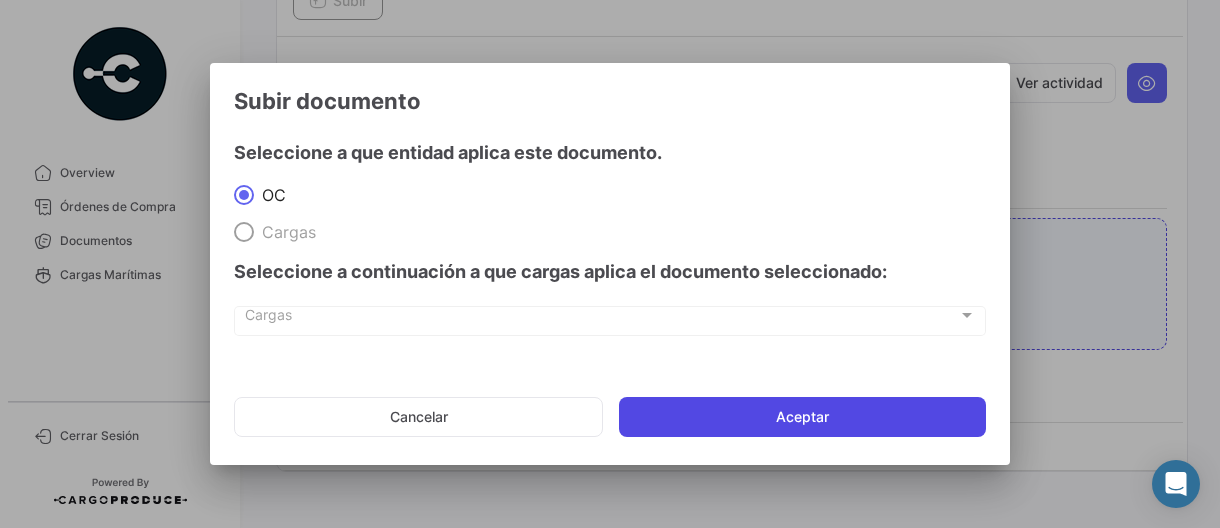 click on "Aceptar" 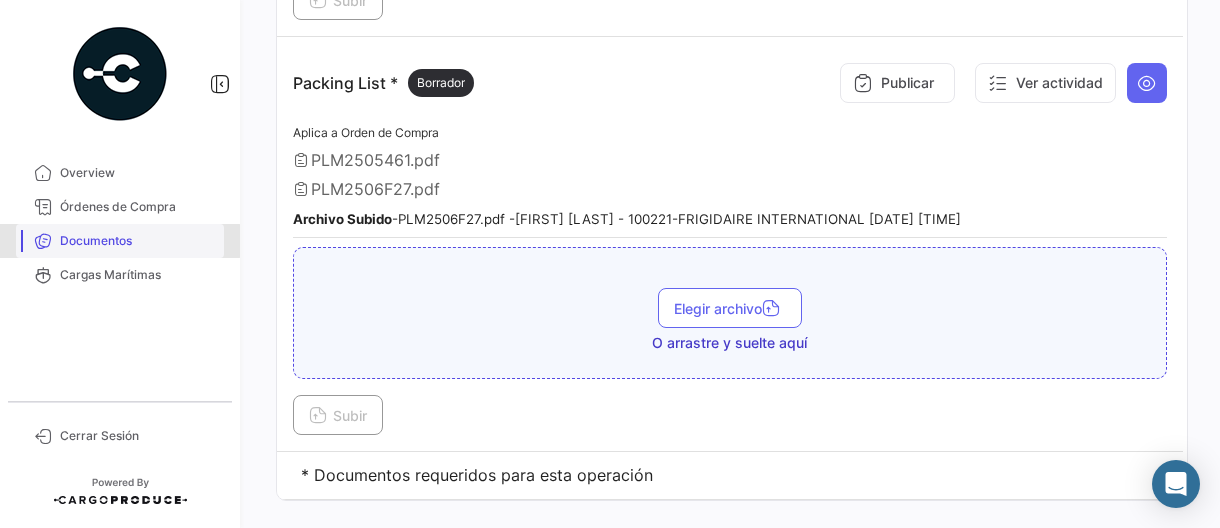 click on "Documentos" at bounding box center (138, 241) 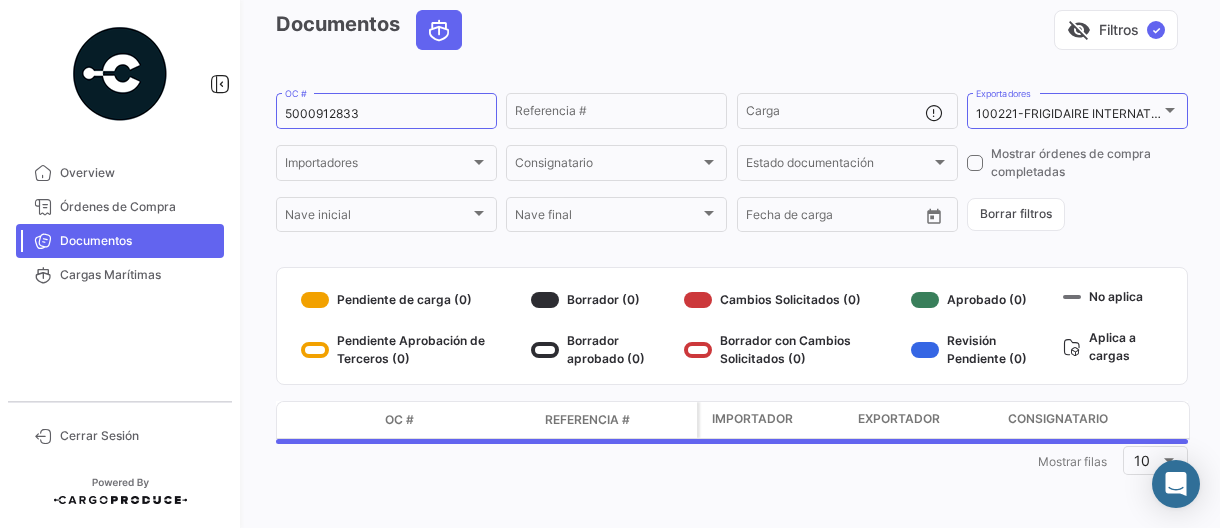 scroll, scrollTop: 0, scrollLeft: 0, axis: both 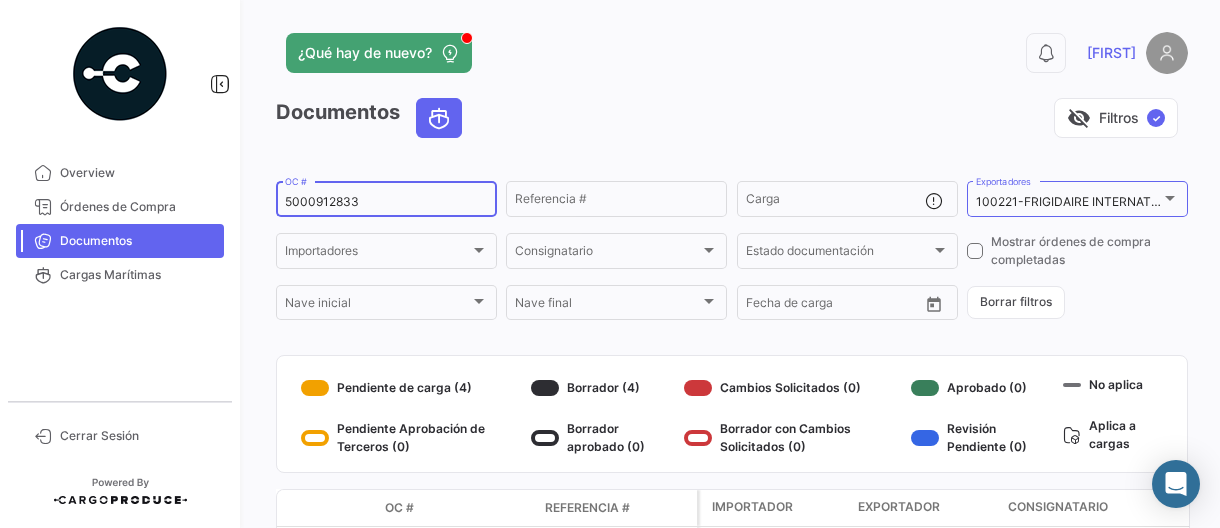 click on "5000912833" at bounding box center [386, 202] 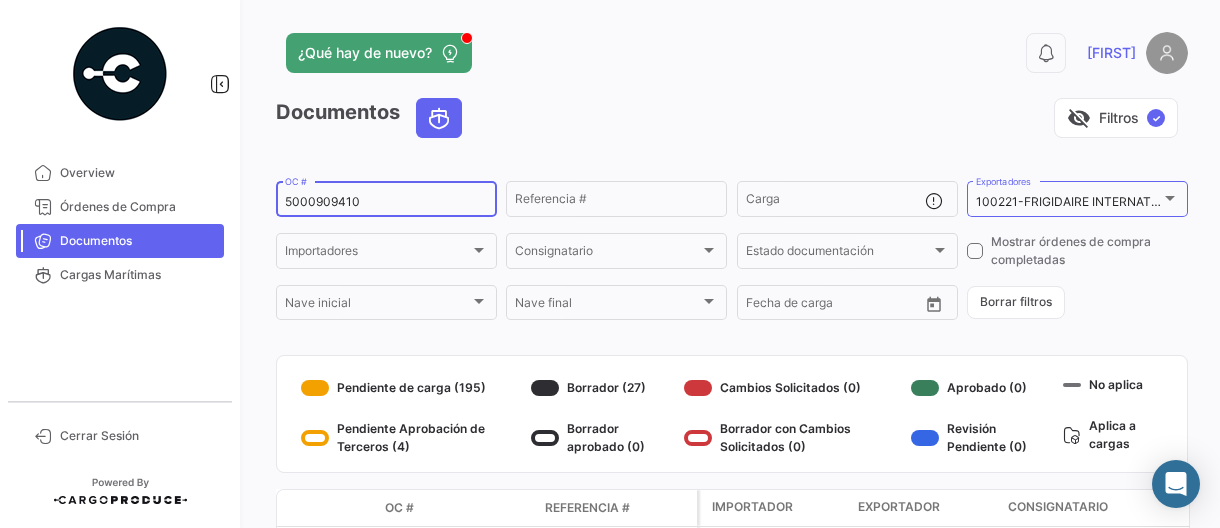 type on "5000909410" 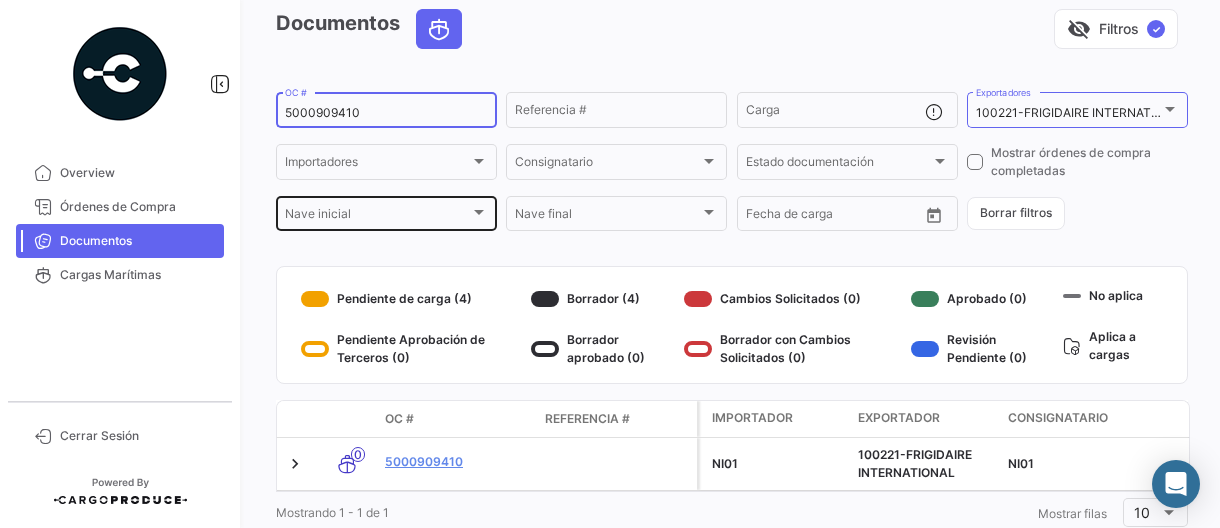 scroll, scrollTop: 156, scrollLeft: 0, axis: vertical 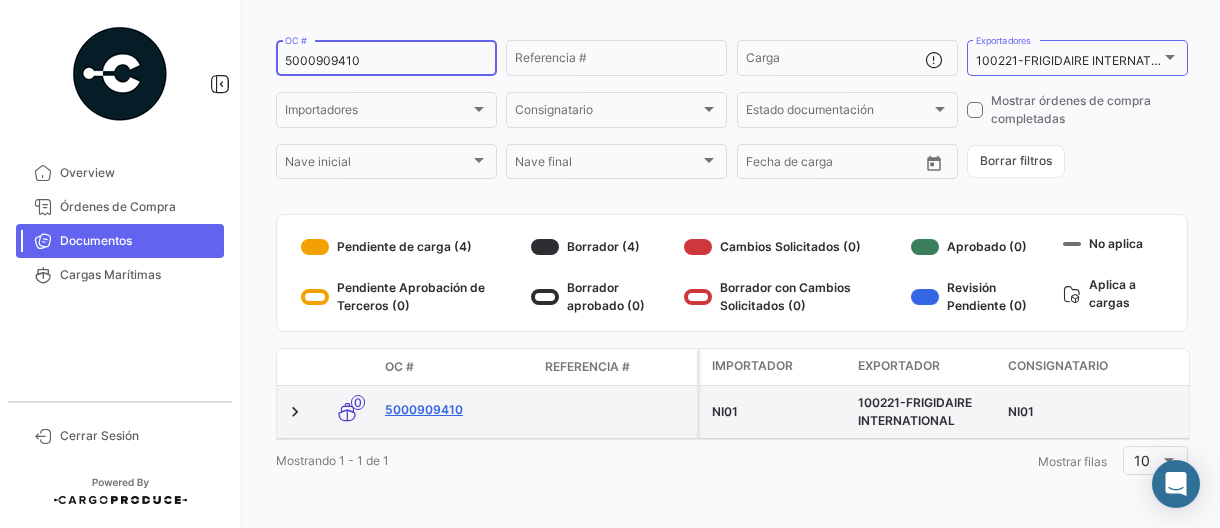 click on "5000909410" 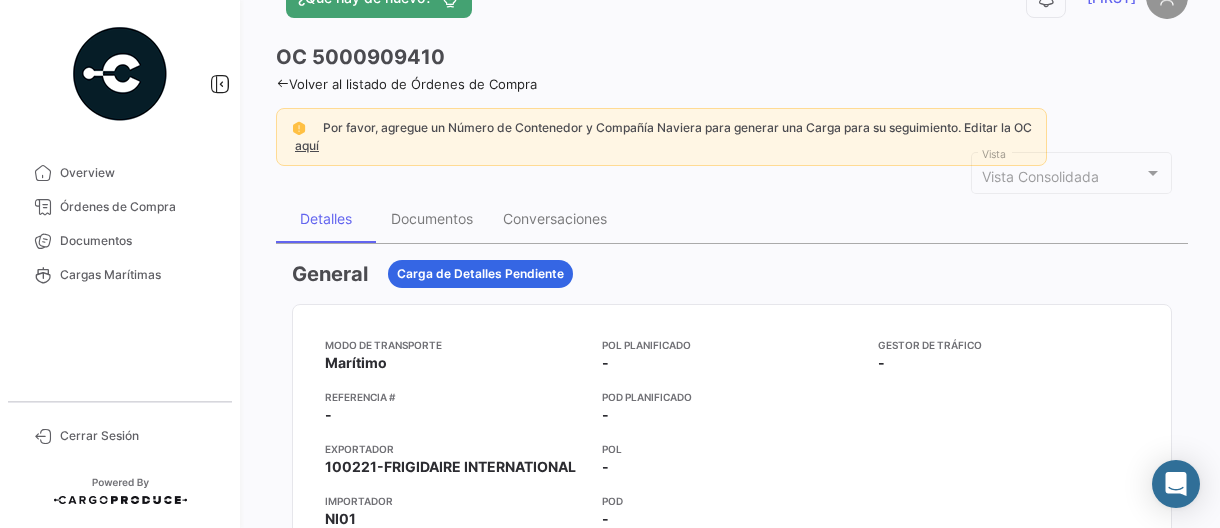 scroll, scrollTop: 100, scrollLeft: 0, axis: vertical 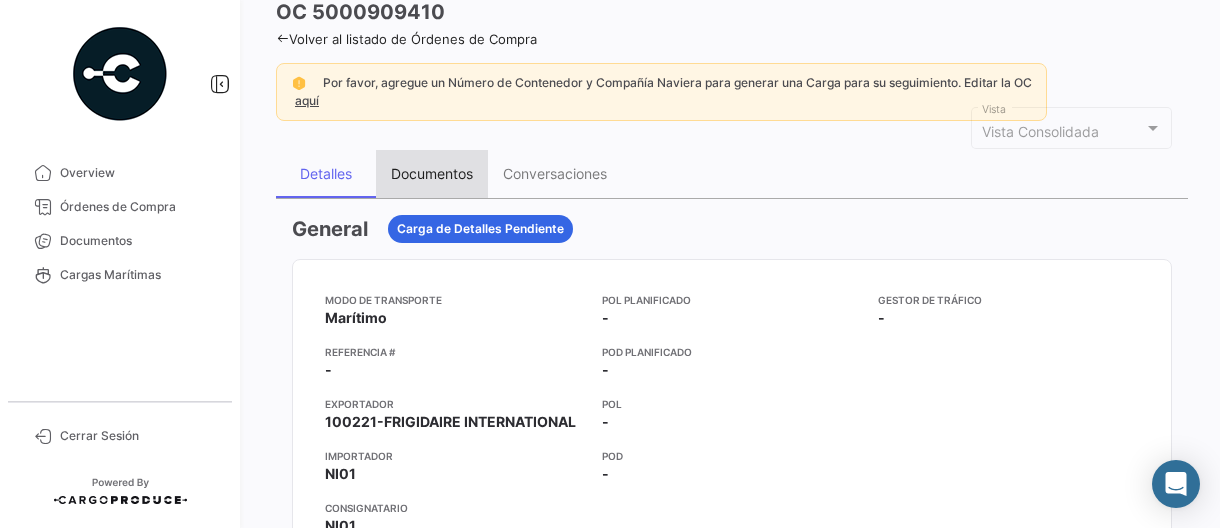 click on "Documentos" at bounding box center (432, 173) 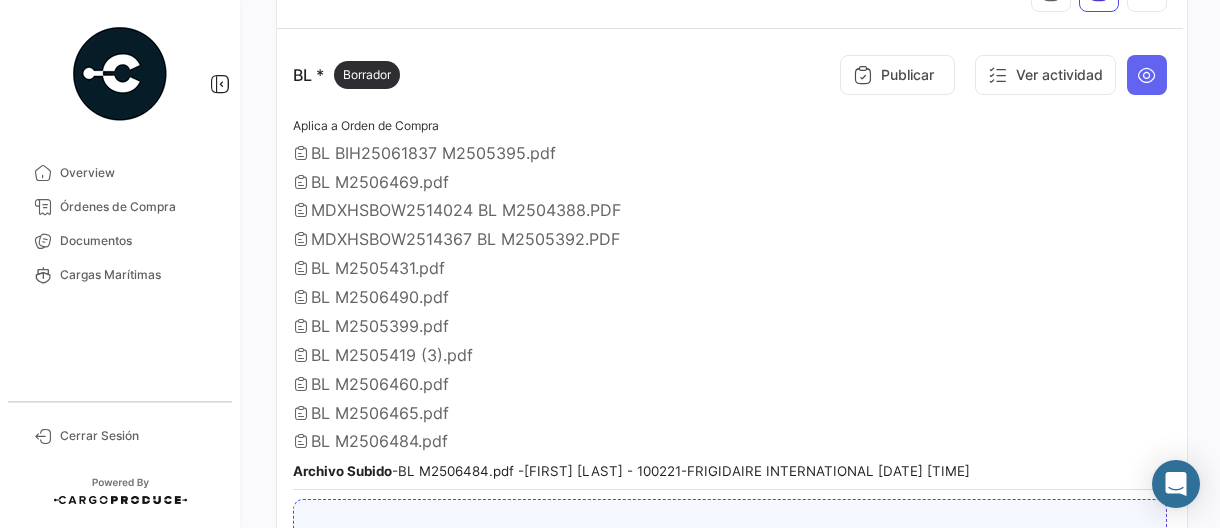 scroll, scrollTop: 500, scrollLeft: 0, axis: vertical 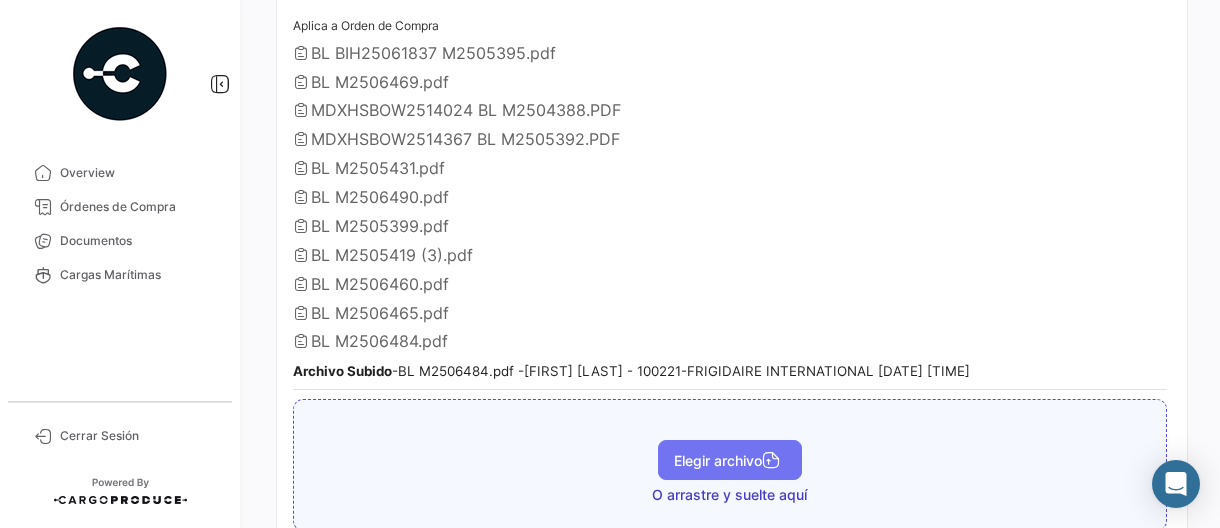 click on "Elegir archivo" at bounding box center [730, 460] 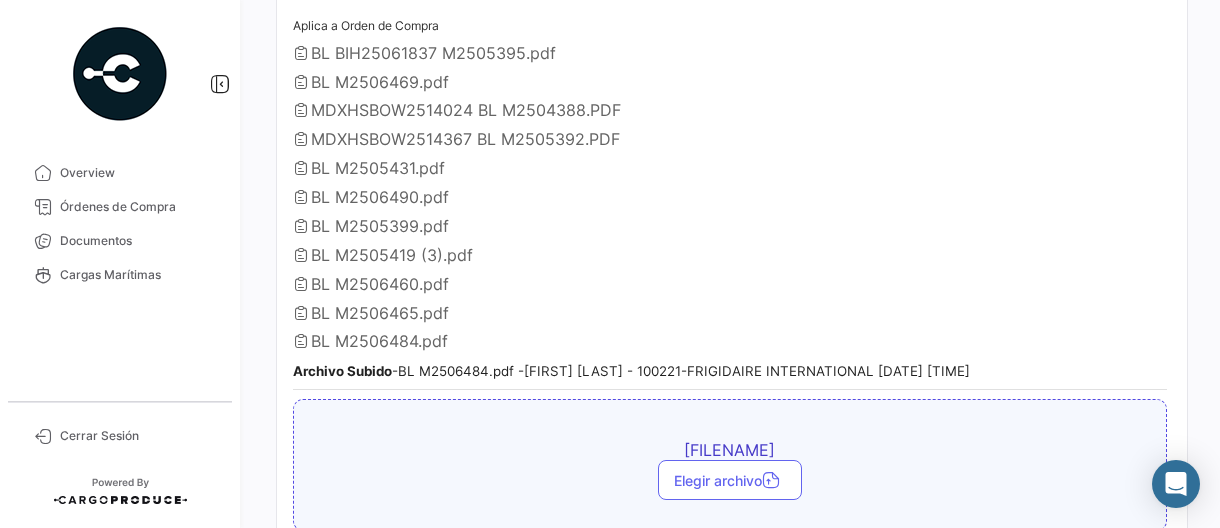 scroll, scrollTop: 800, scrollLeft: 0, axis: vertical 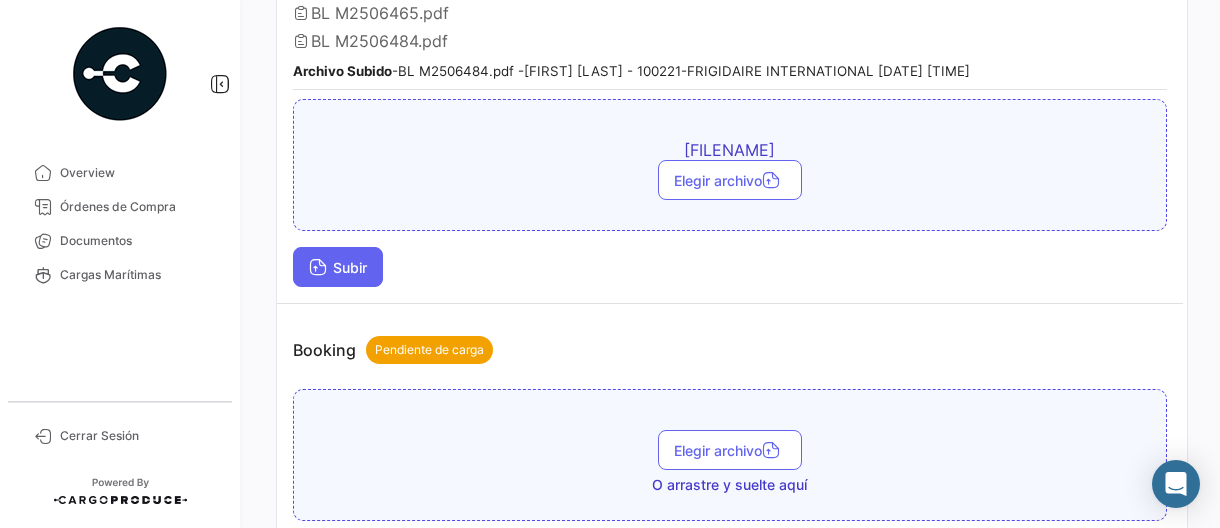 click at bounding box center (318, 269) 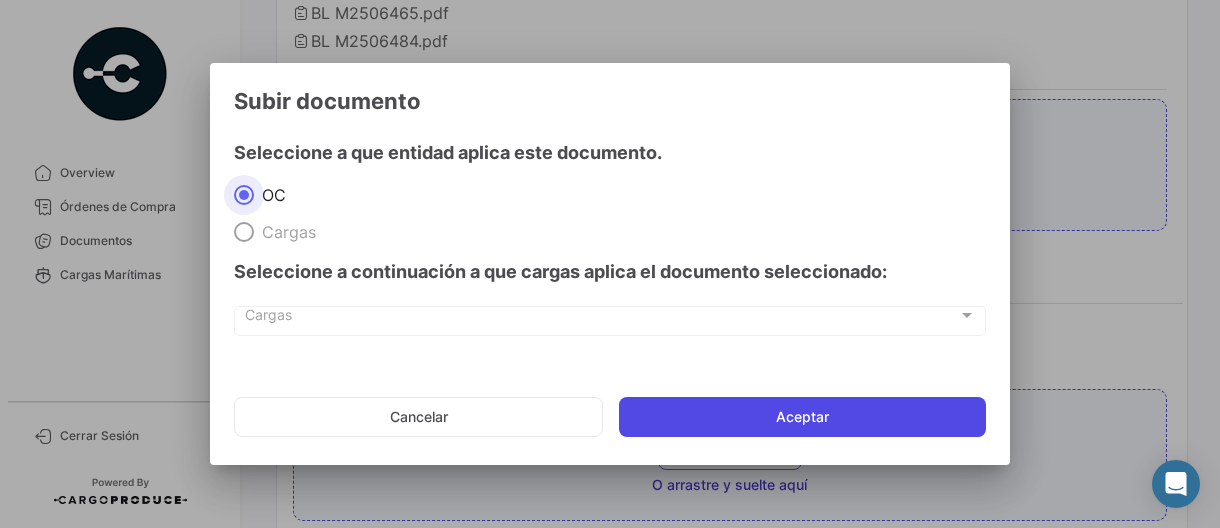 click on "Aceptar" 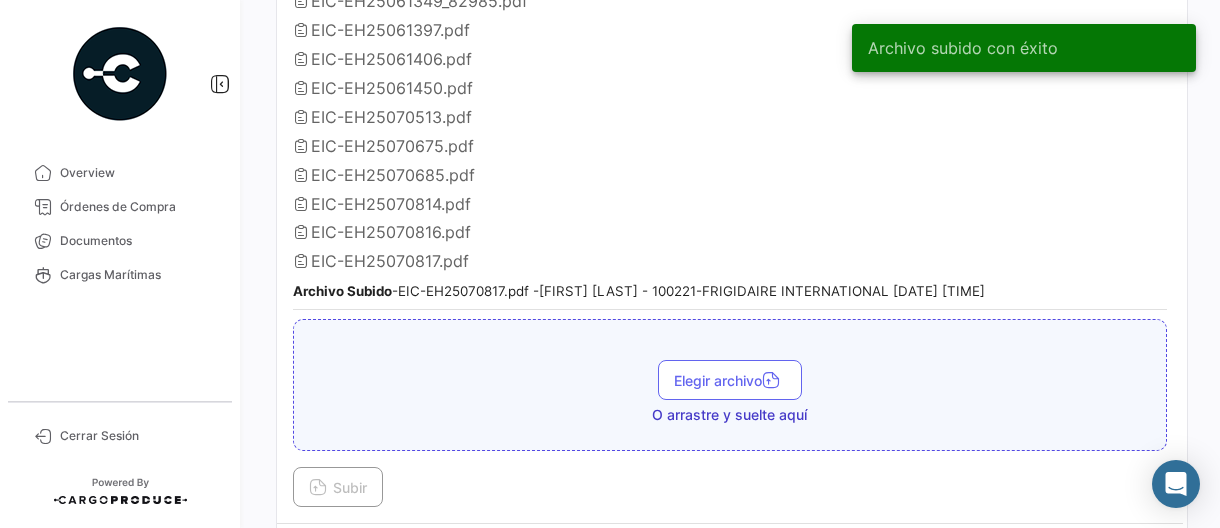 scroll, scrollTop: 1600, scrollLeft: 0, axis: vertical 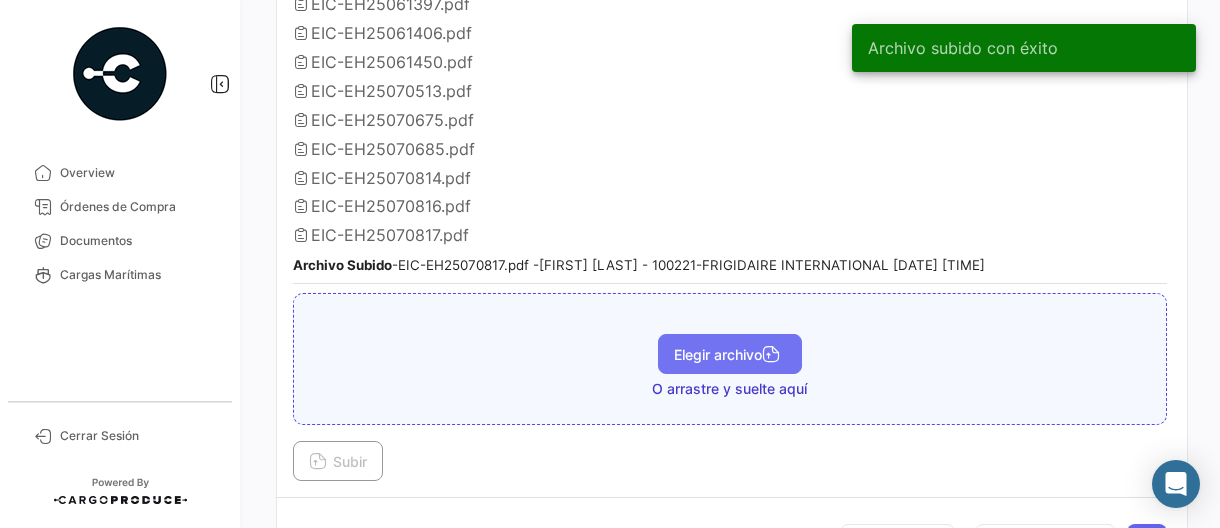 click on "Elegir archivo" at bounding box center (730, 354) 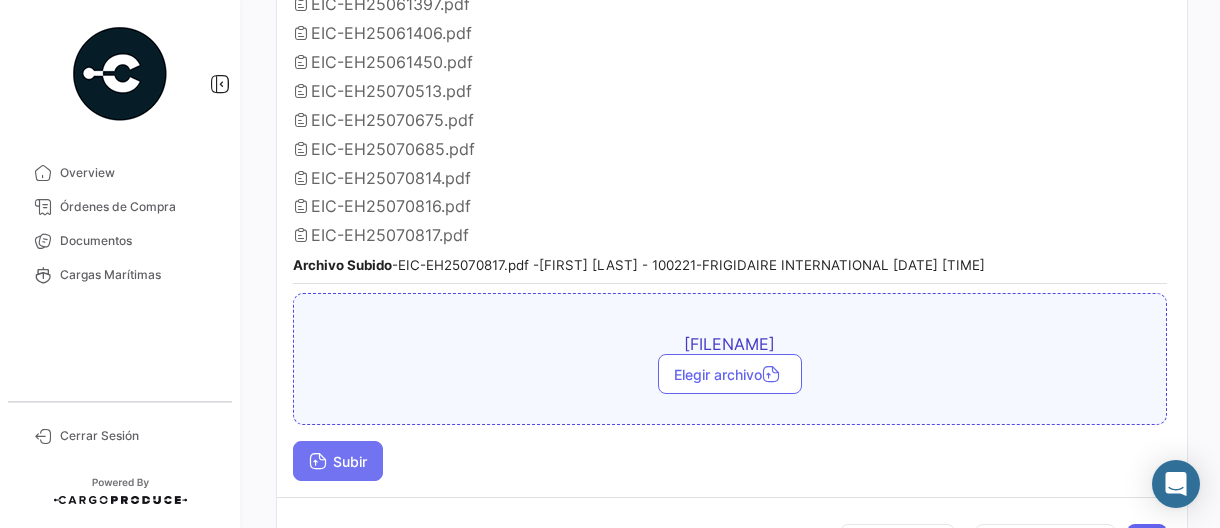 click on "Subir" at bounding box center (338, 461) 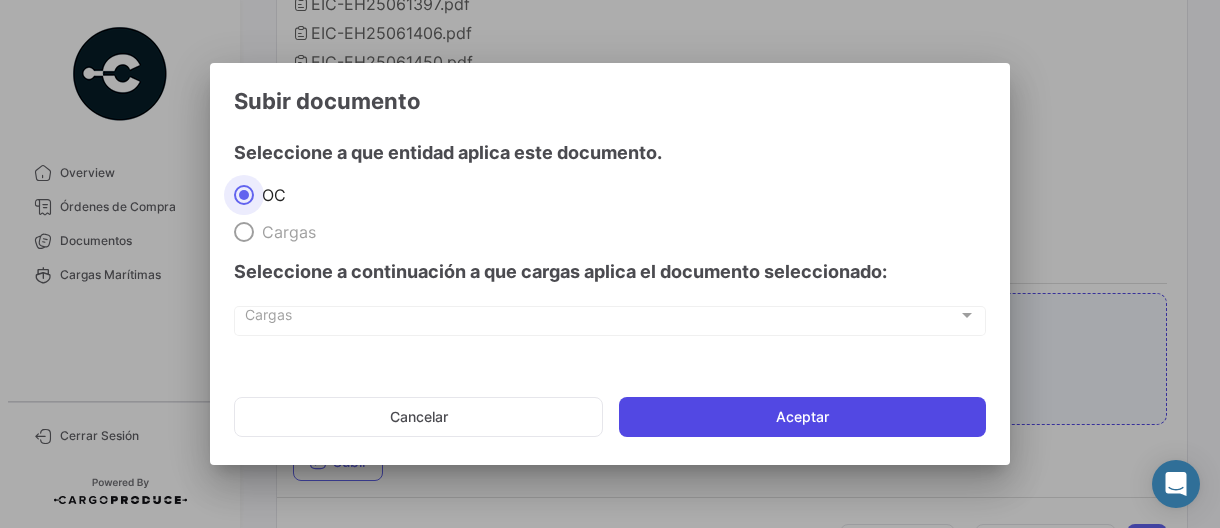 click on "Aceptar" 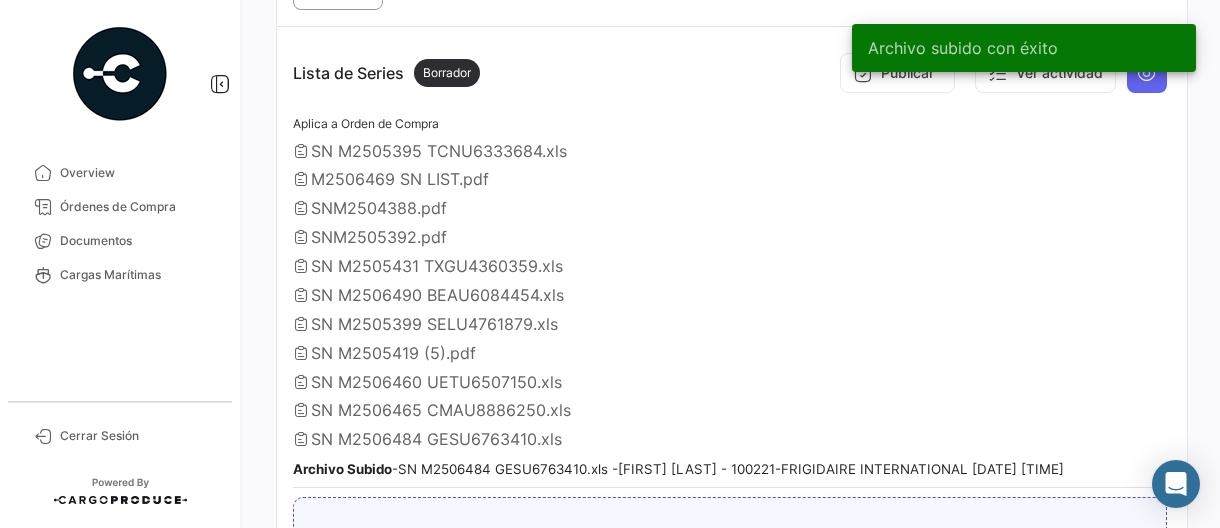 scroll, scrollTop: 2200, scrollLeft: 0, axis: vertical 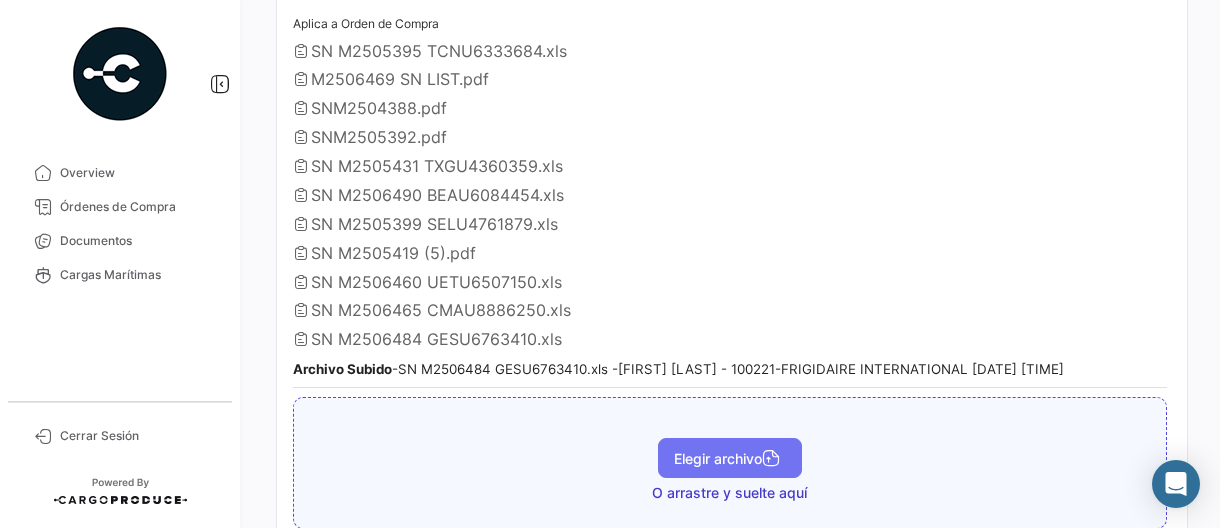 click on "Elegir archivo" at bounding box center [730, 458] 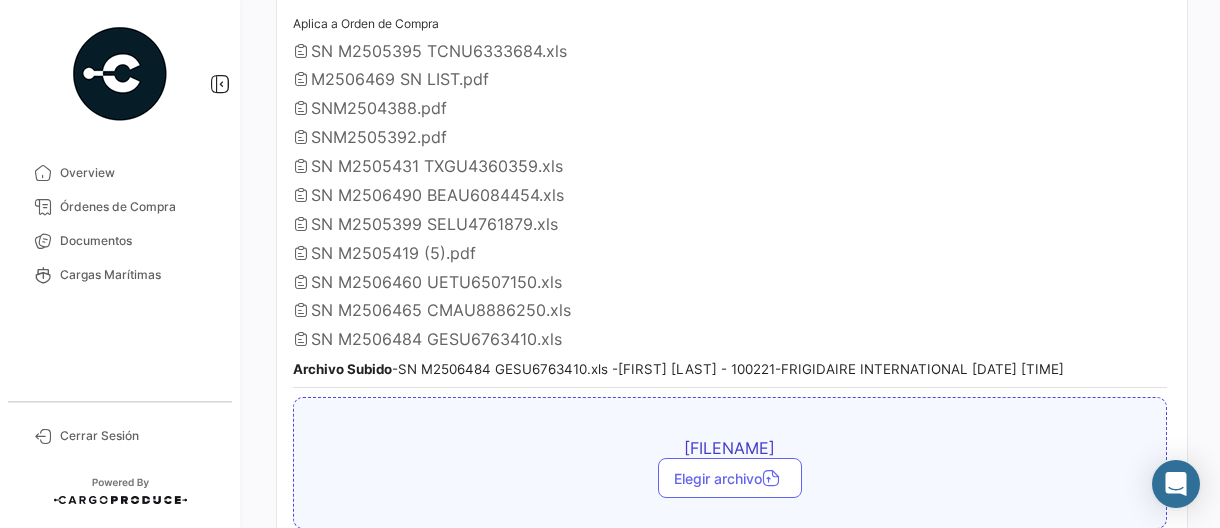 scroll, scrollTop: 2400, scrollLeft: 0, axis: vertical 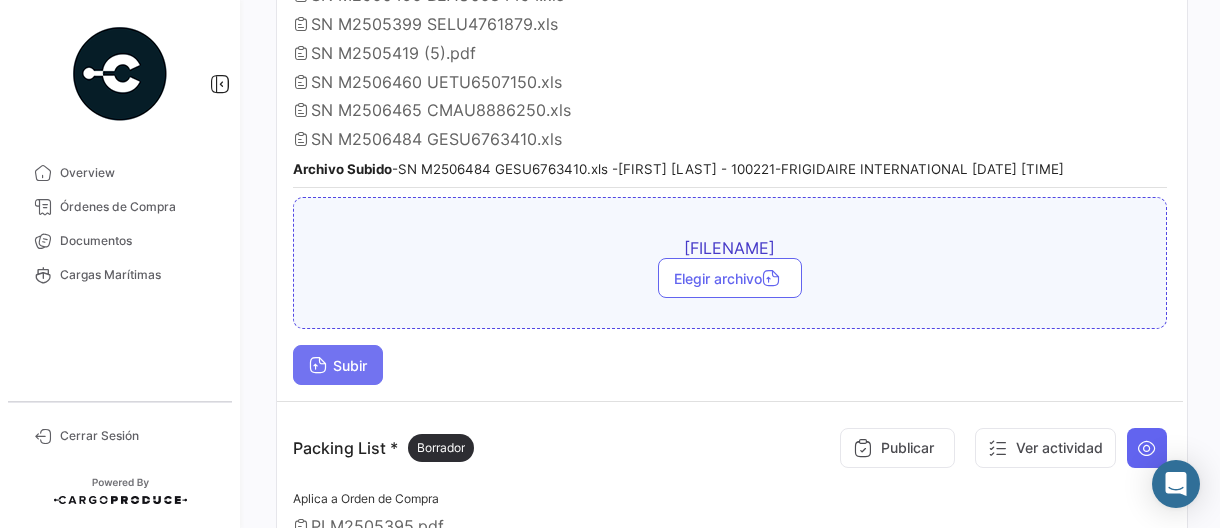 click on "Subir" at bounding box center (338, 365) 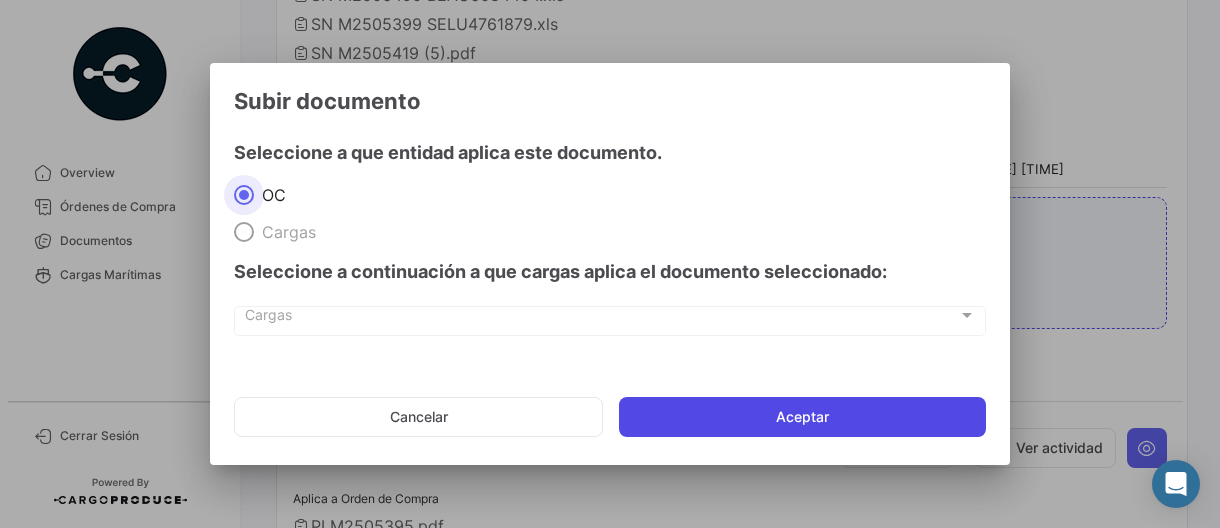 click on "Aceptar" 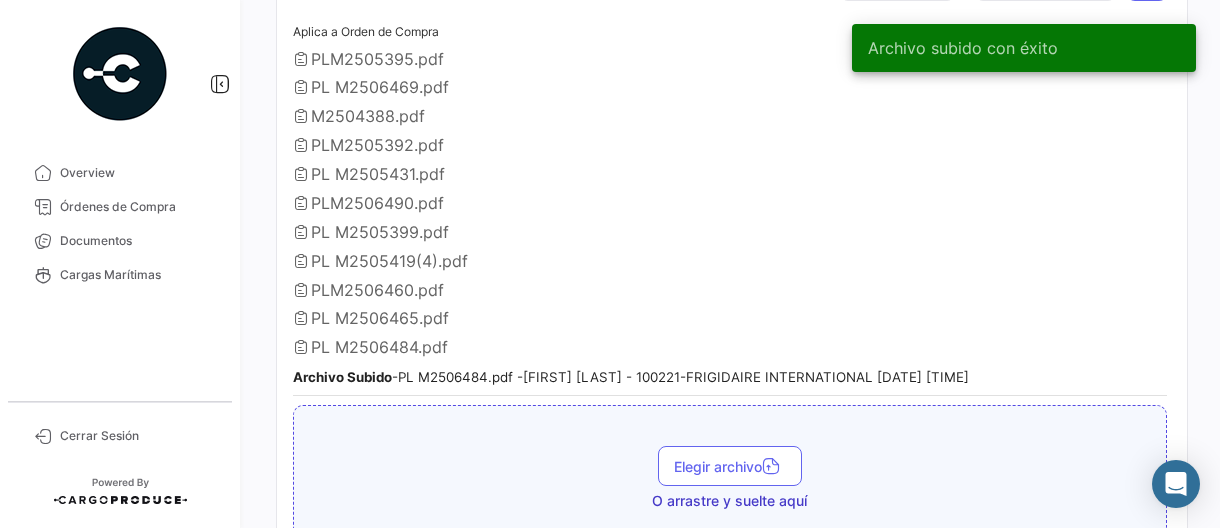 scroll, scrollTop: 2900, scrollLeft: 0, axis: vertical 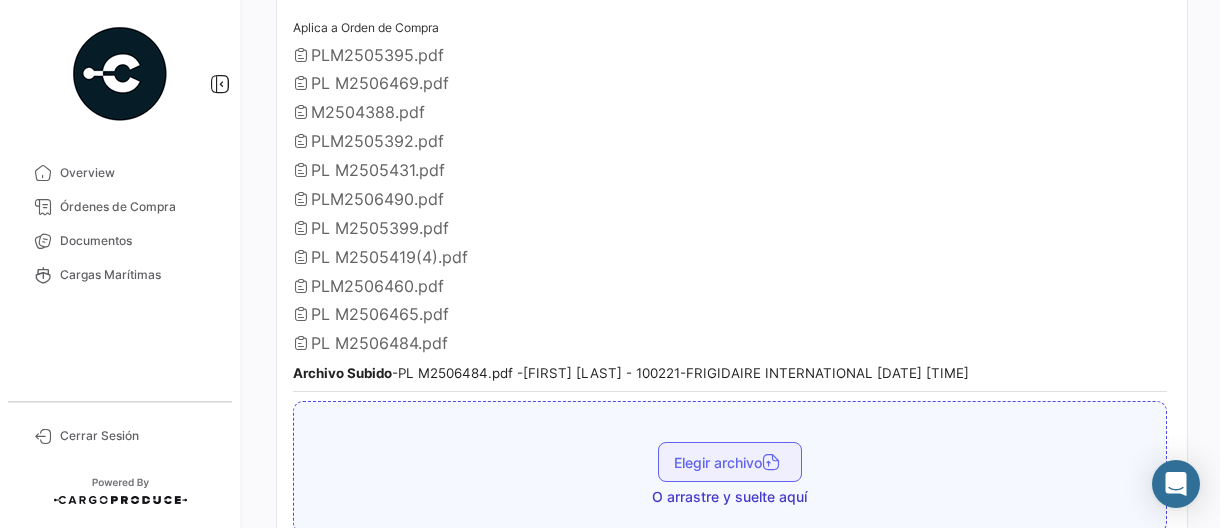 click on "Elegir archivo" at bounding box center (730, 462) 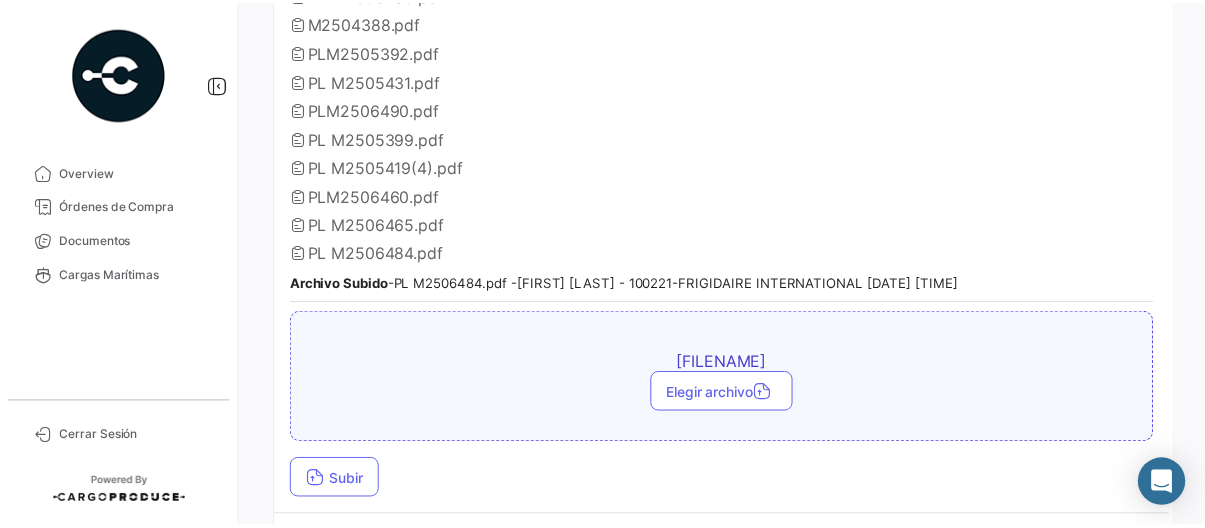scroll, scrollTop: 3057, scrollLeft: 0, axis: vertical 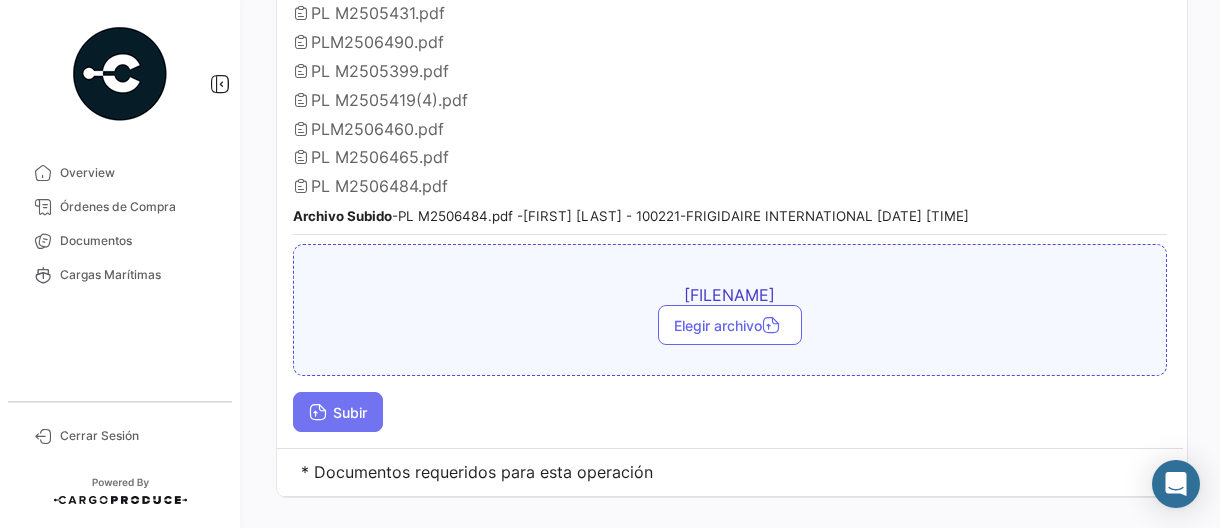 click on "Subir" at bounding box center (338, 412) 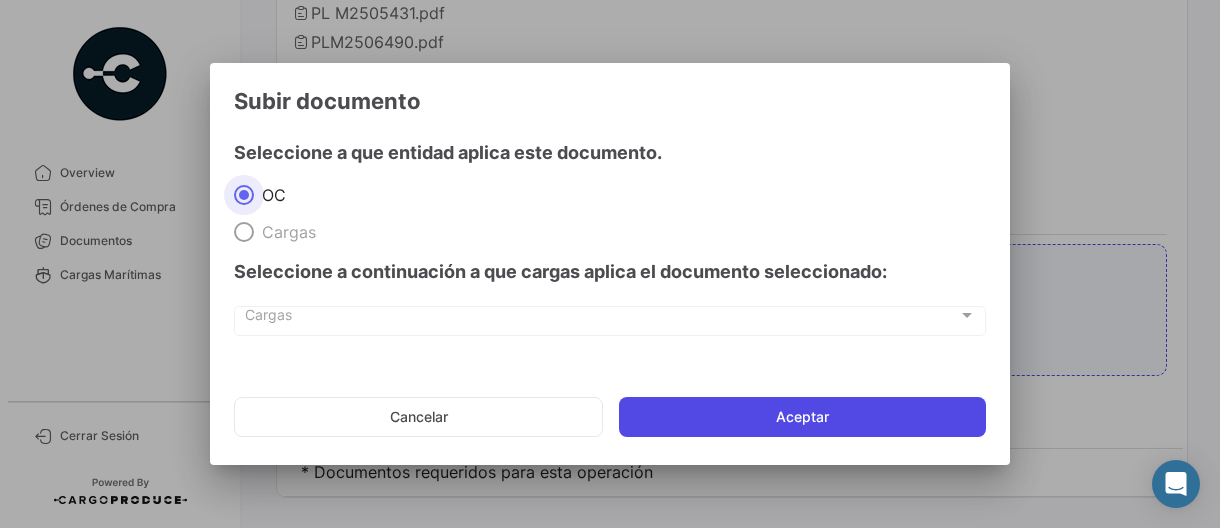 click on "Aceptar" 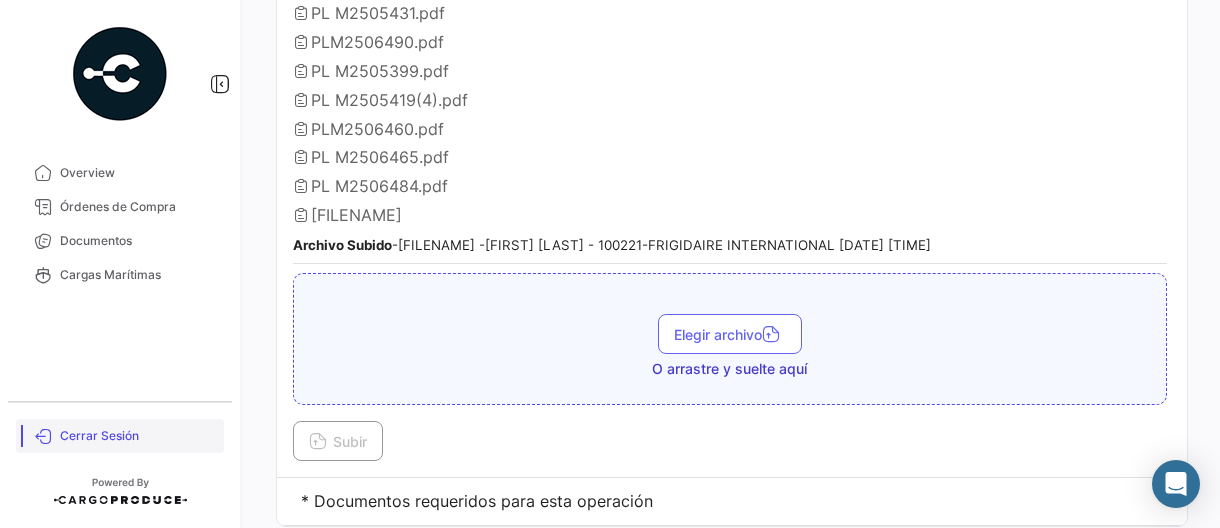 click on "Cerrar Sesión" at bounding box center (138, 436) 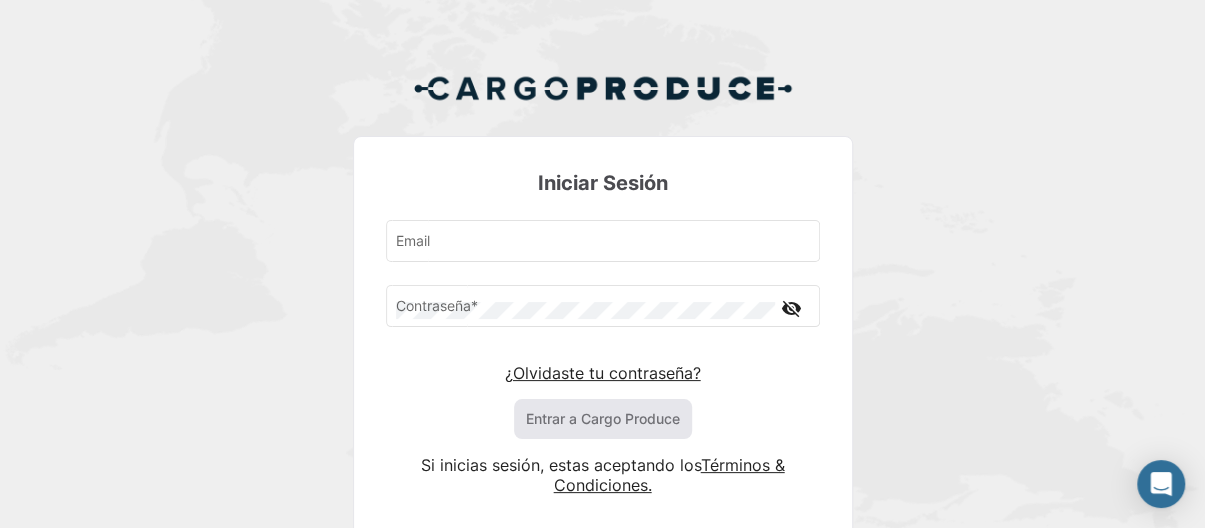type on "[EMAIL]" 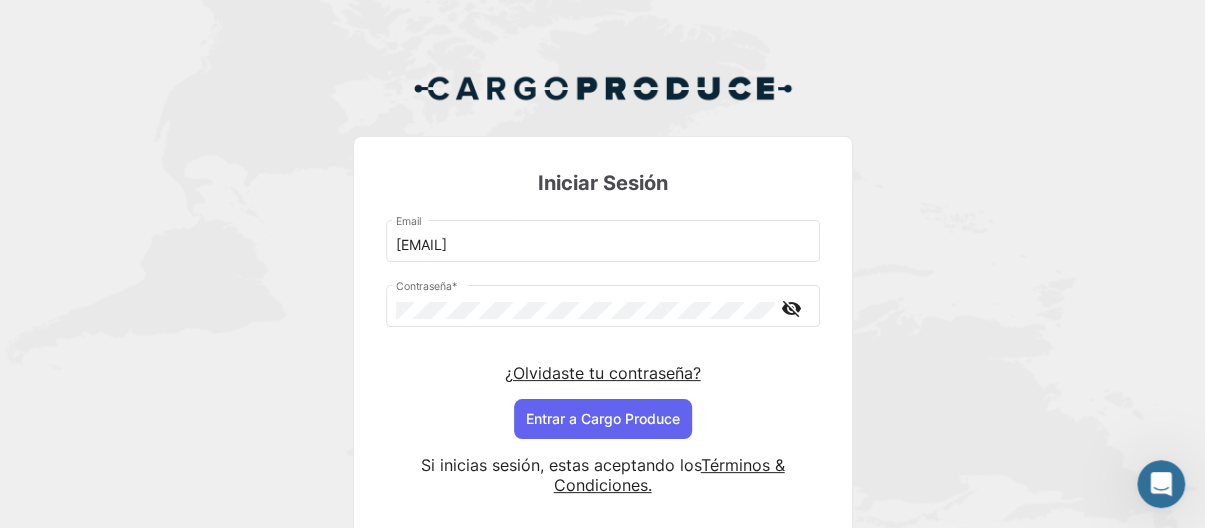 scroll, scrollTop: 0, scrollLeft: 0, axis: both 